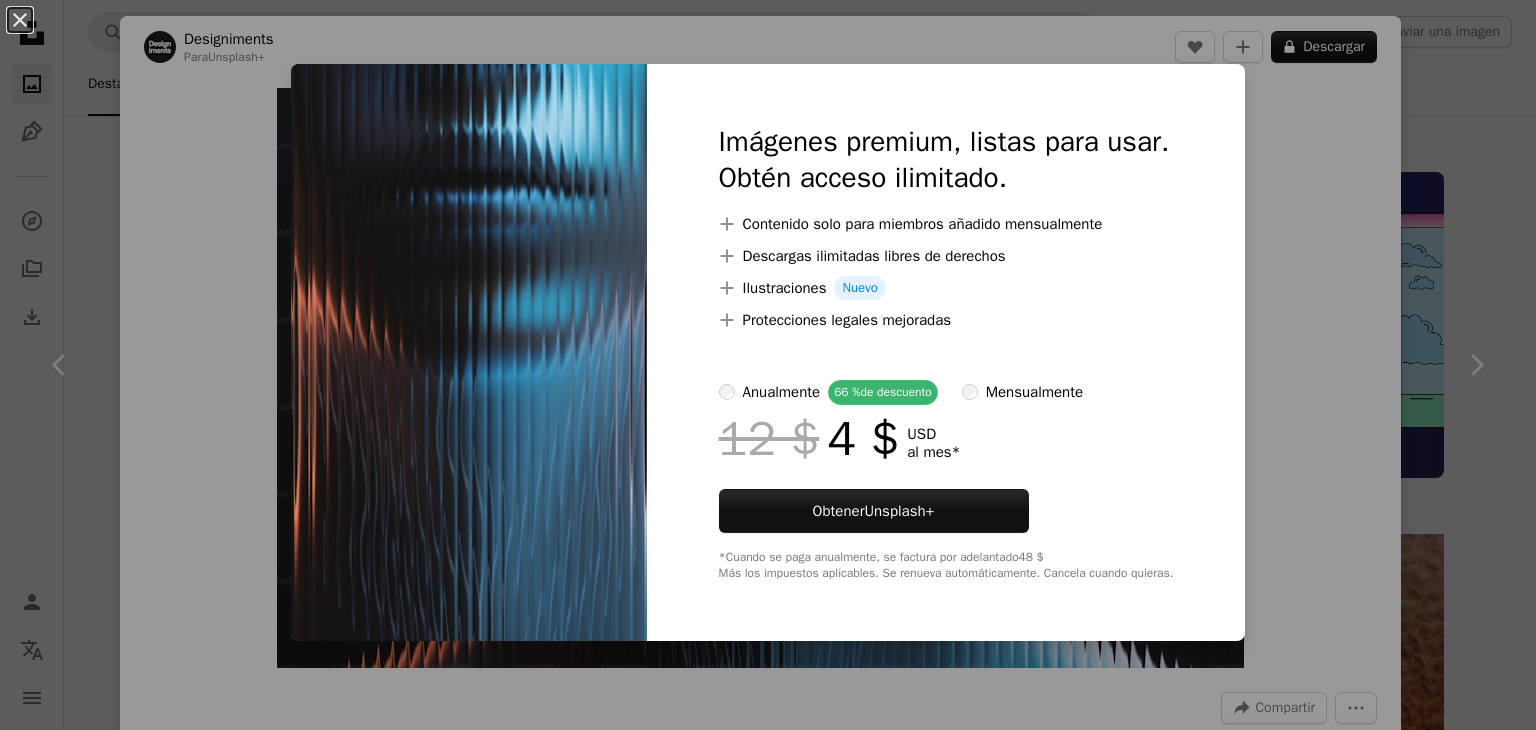 scroll, scrollTop: 3927, scrollLeft: 0, axis: vertical 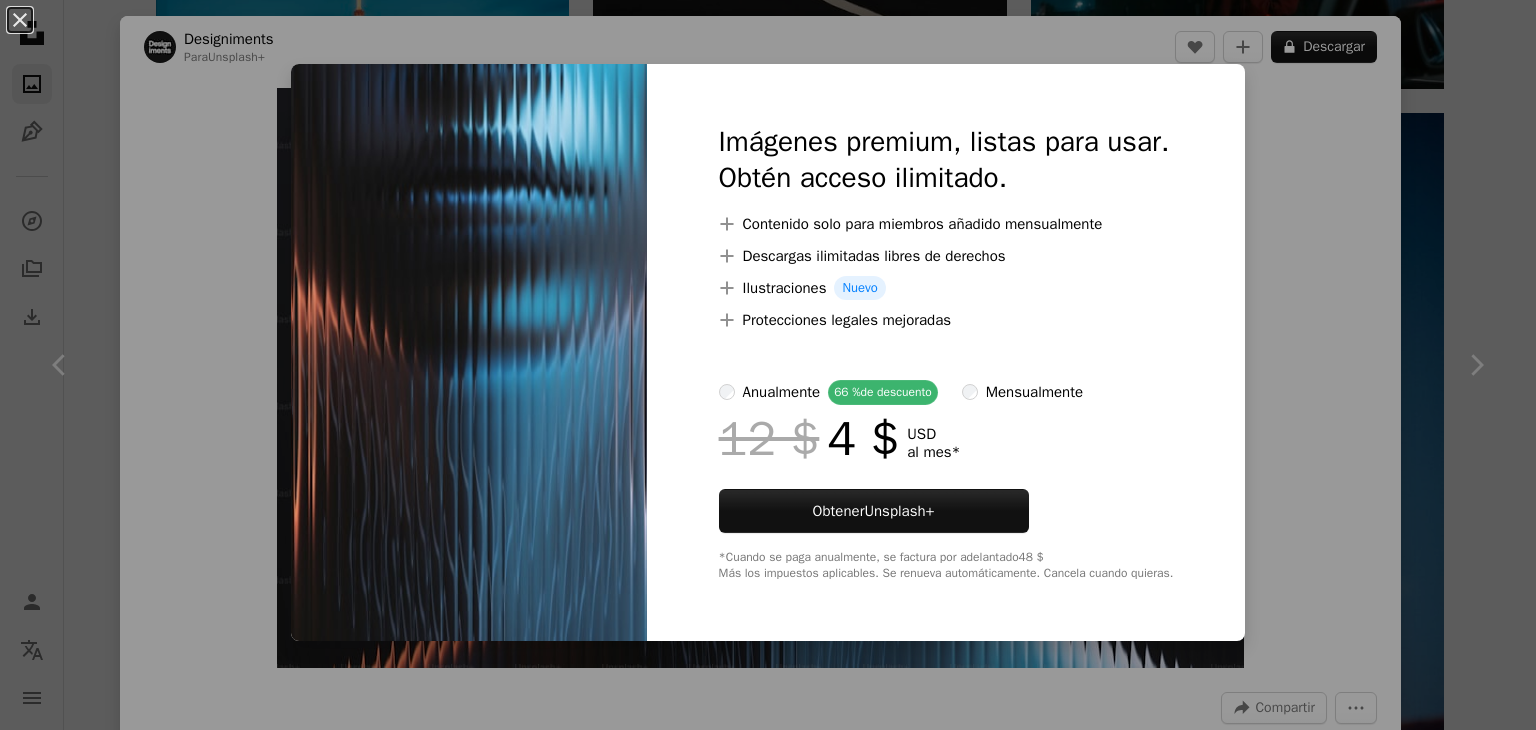click on "An X shape Imágenes premium, listas para usar. Obtén acceso ilimitado. A plus sign Contenido solo para miembros añadido mensualmente A plus sign Descargas ilimitadas libres de derechos A plus sign Ilustraciones  Nuevo A plus sign Protecciones legales mejoradas anualmente 66 %  de descuento mensualmente 12 $   4 $ USD al mes * Obtener  Unsplash+ *Cuando se paga anualmente, se factura por adelantado  48 $ Más los impuestos aplicables. Se renueva automáticamente. Cancela cuando quieras." at bounding box center (768, 365) 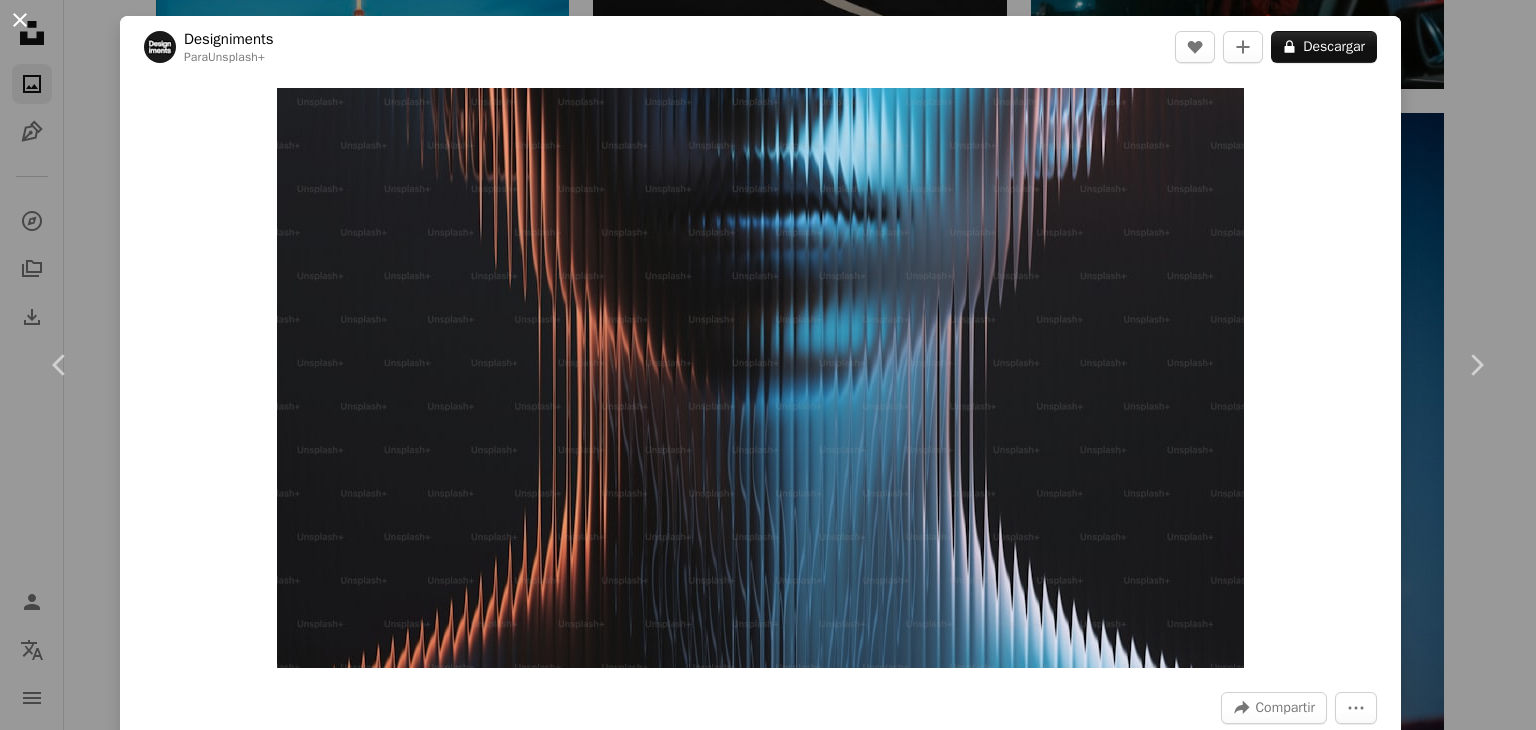 click on "An X shape" at bounding box center [20, 20] 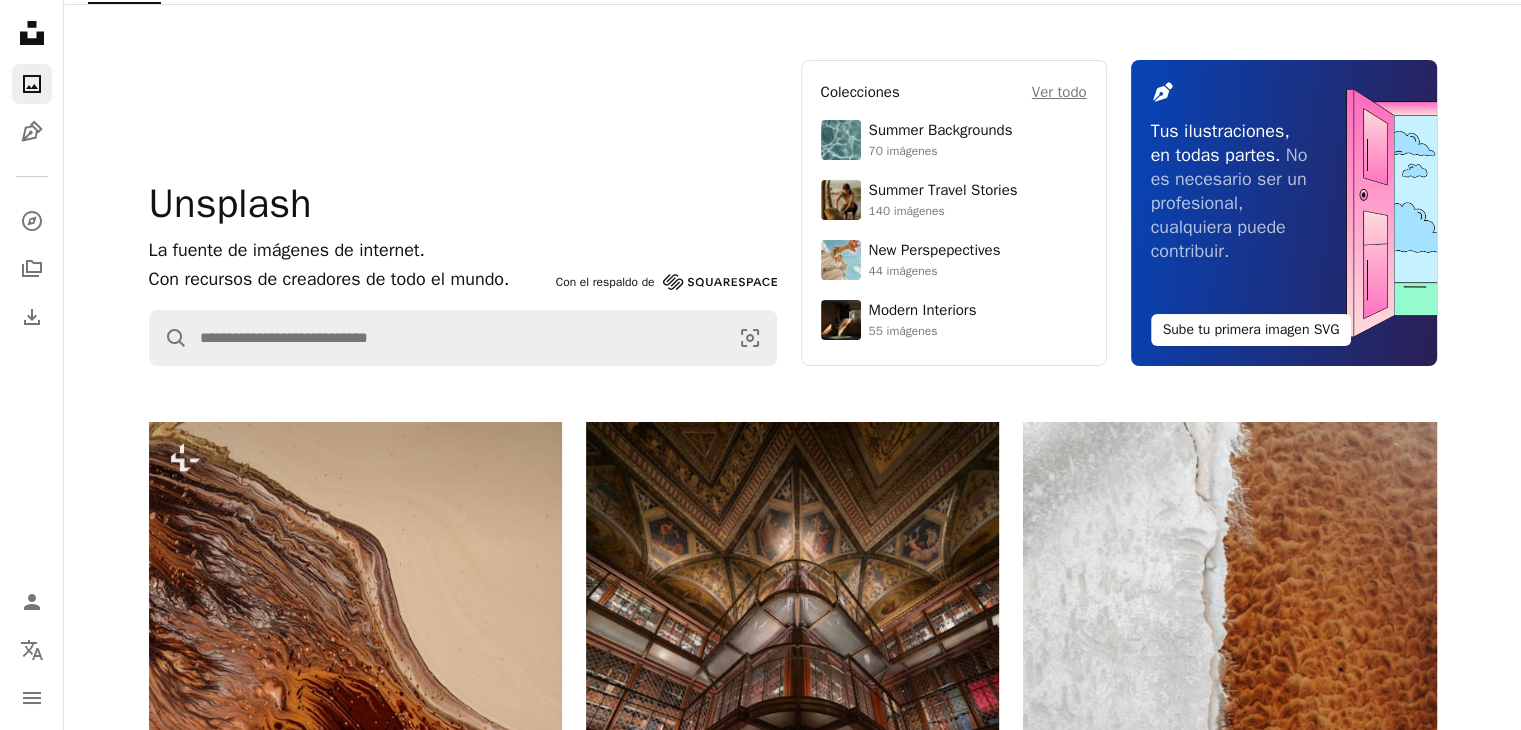 scroll, scrollTop: 0, scrollLeft: 0, axis: both 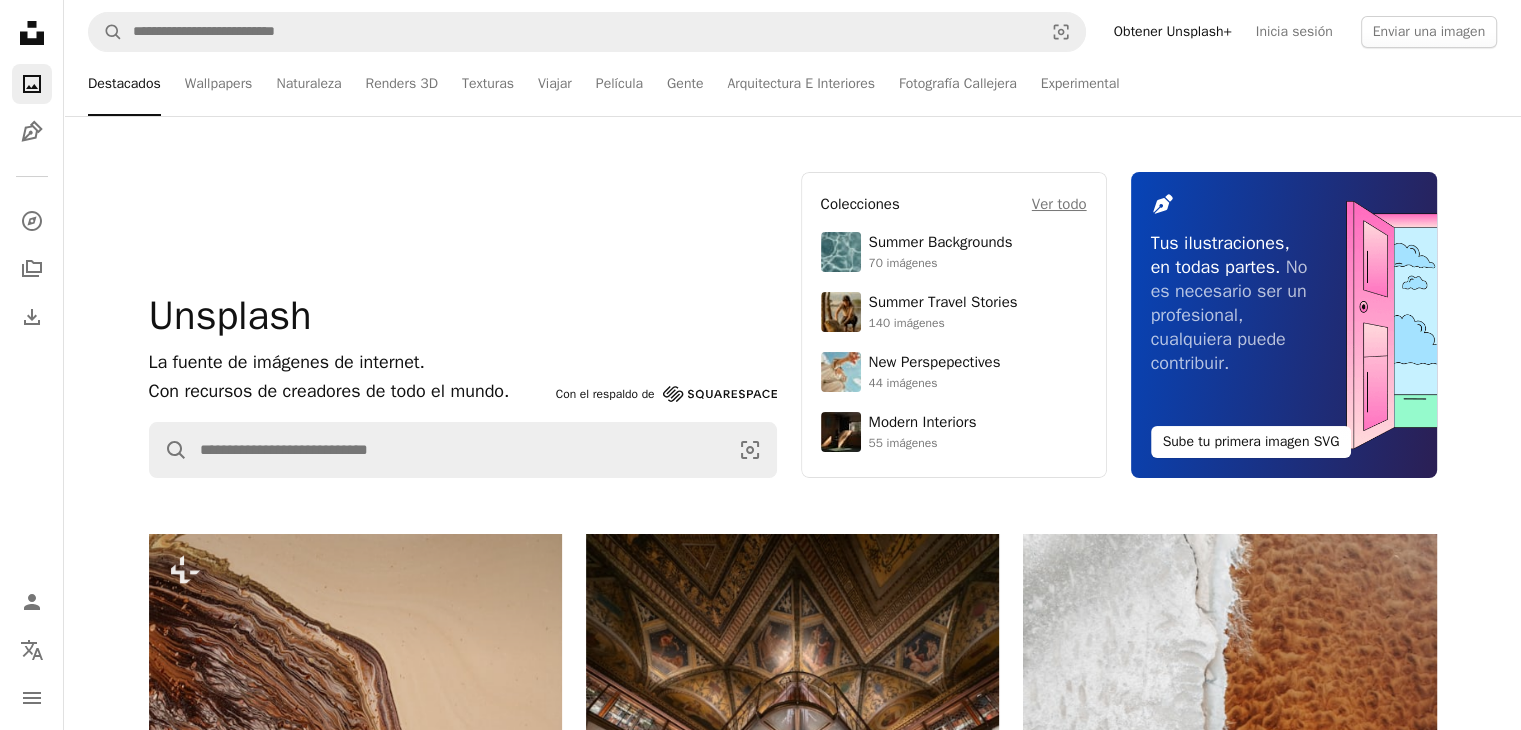click on "A photo" 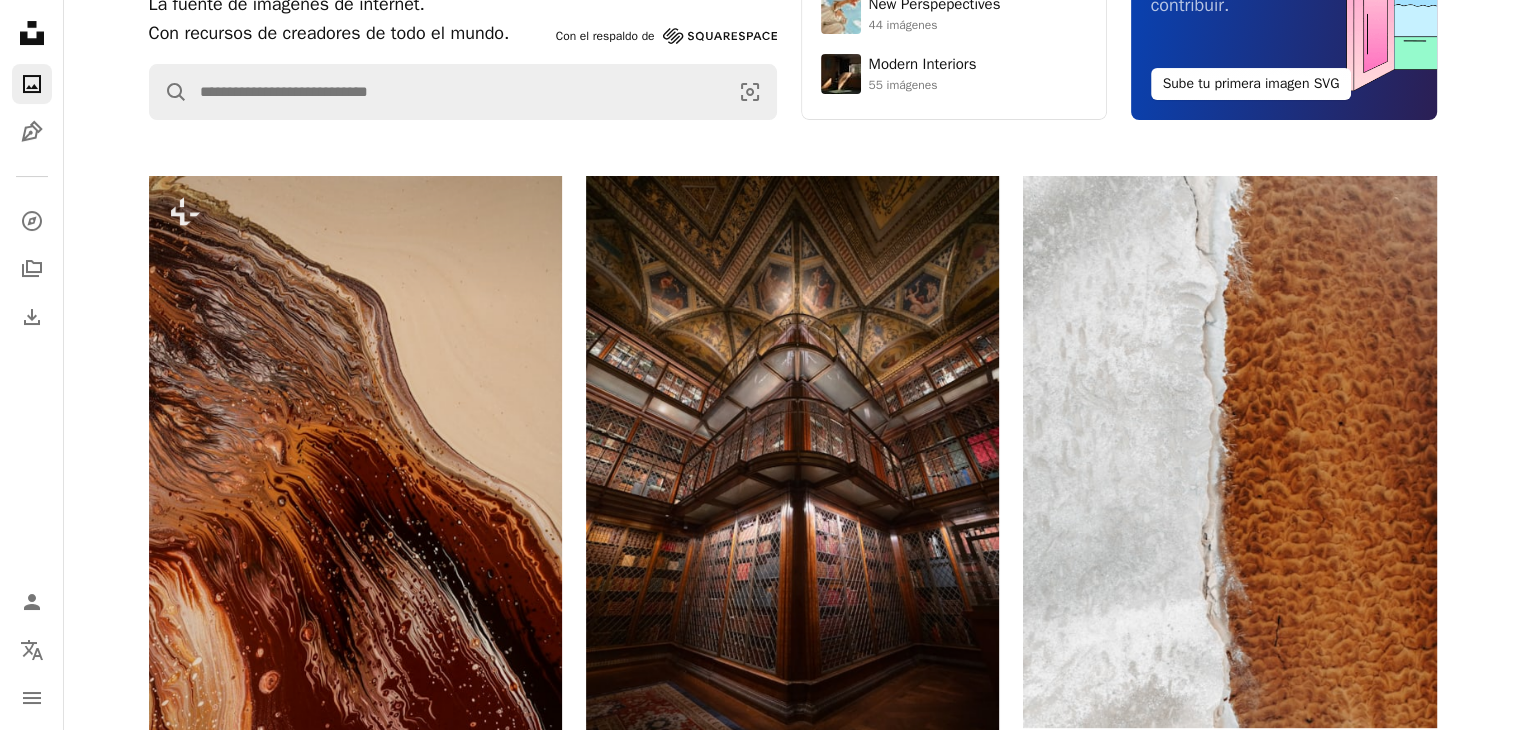 scroll, scrollTop: 359, scrollLeft: 0, axis: vertical 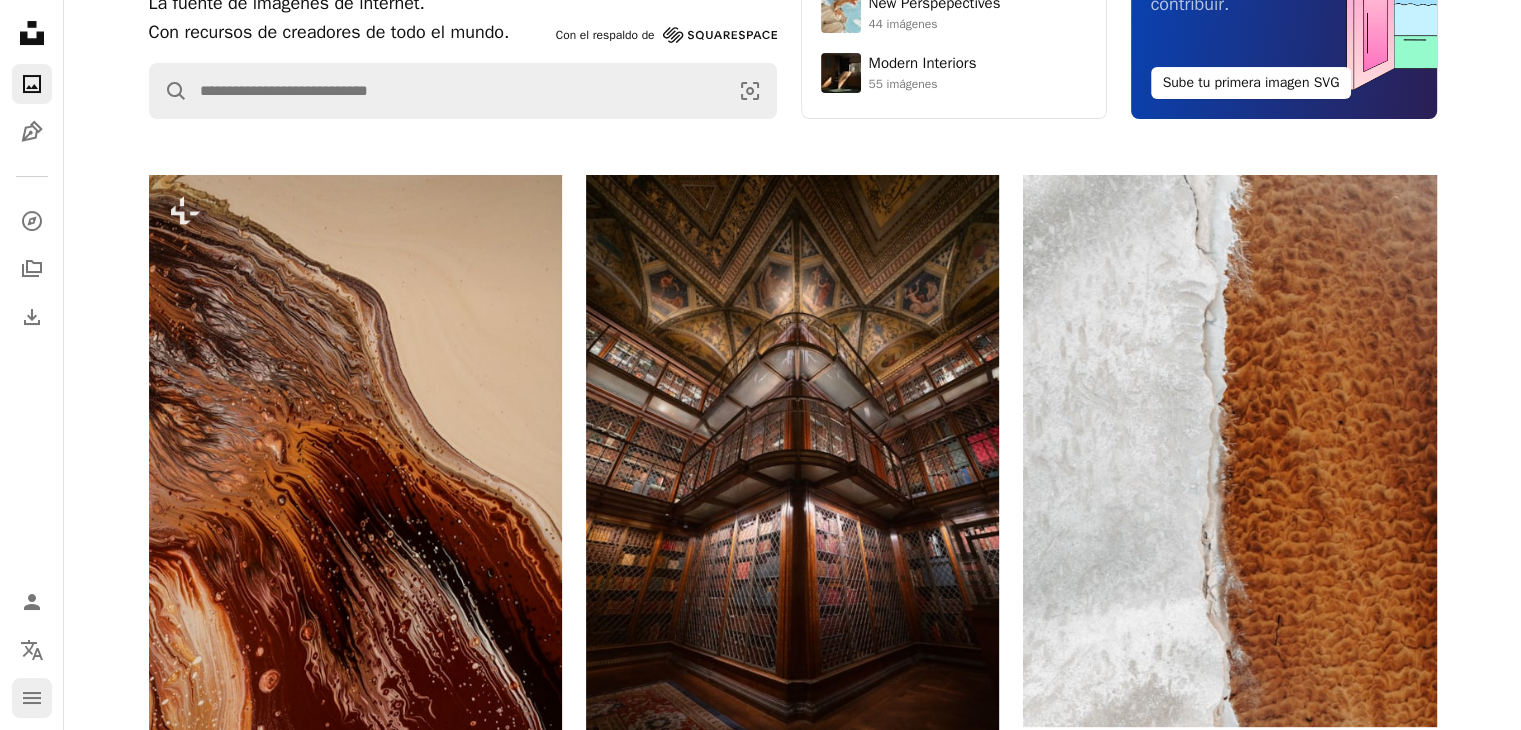 click 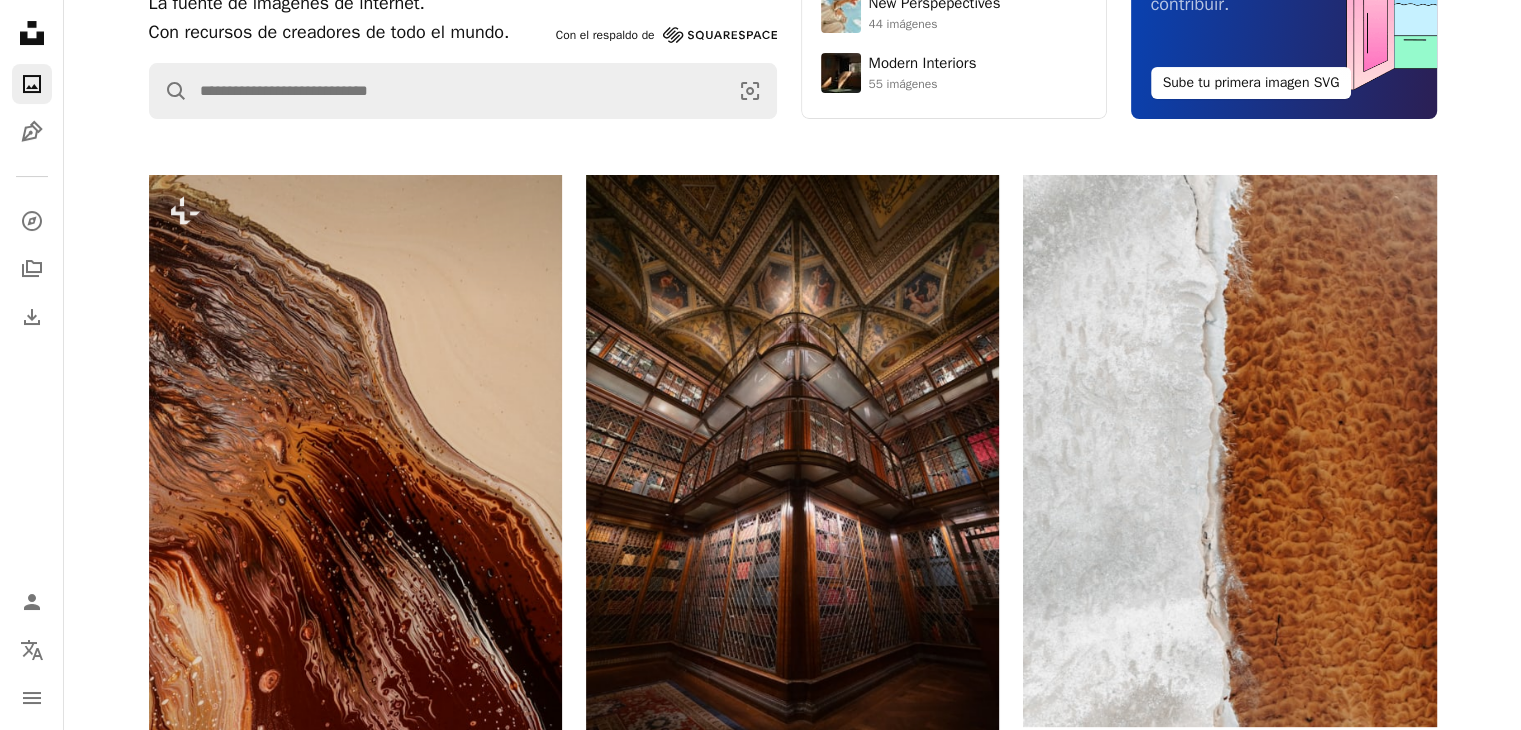 click on "Unsplash logo Página de inicio de Unsplash A photo Pen Tool A compass A stack of folders Download Fotos Chevron down Person Localization icon navigation menu" at bounding box center (32, 365) 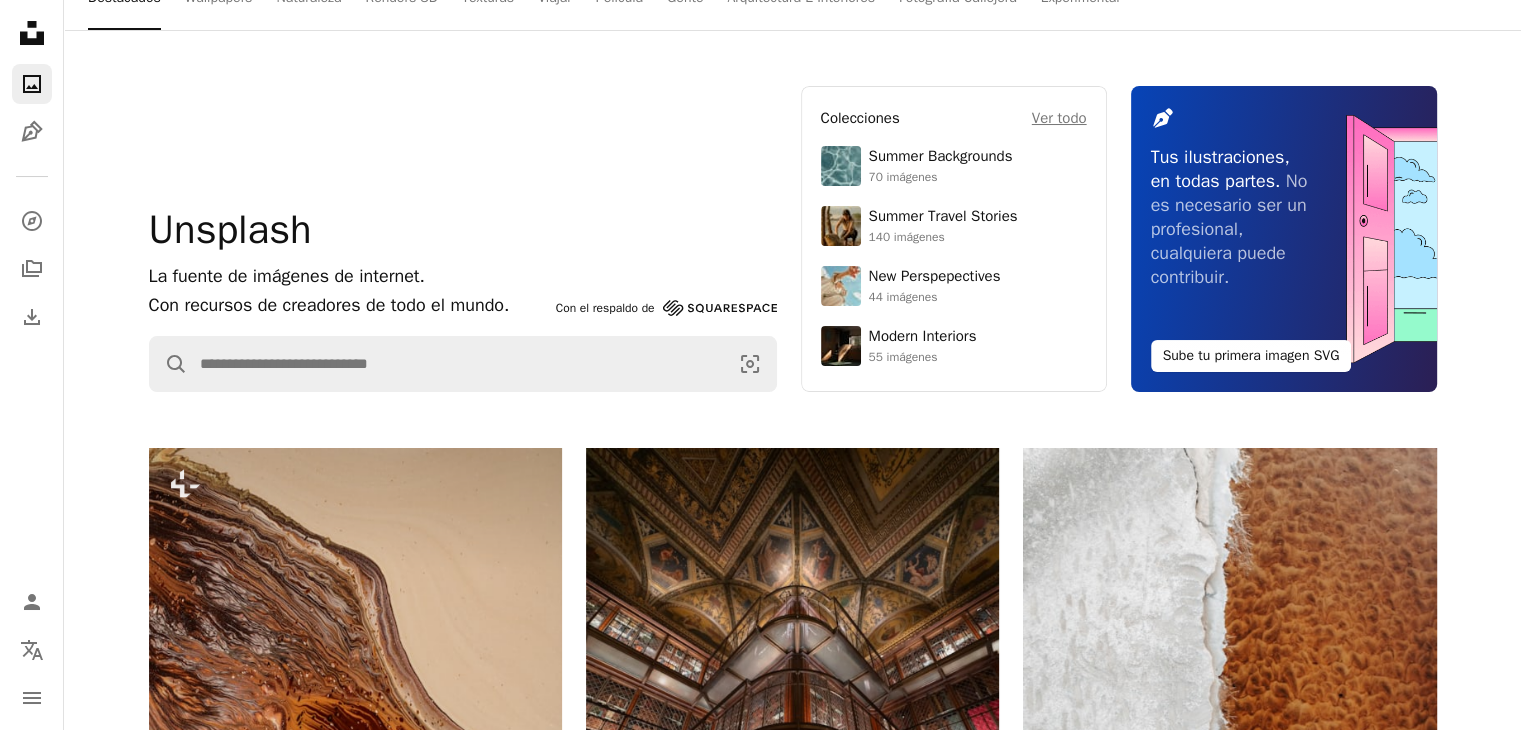 scroll, scrollTop: 0, scrollLeft: 0, axis: both 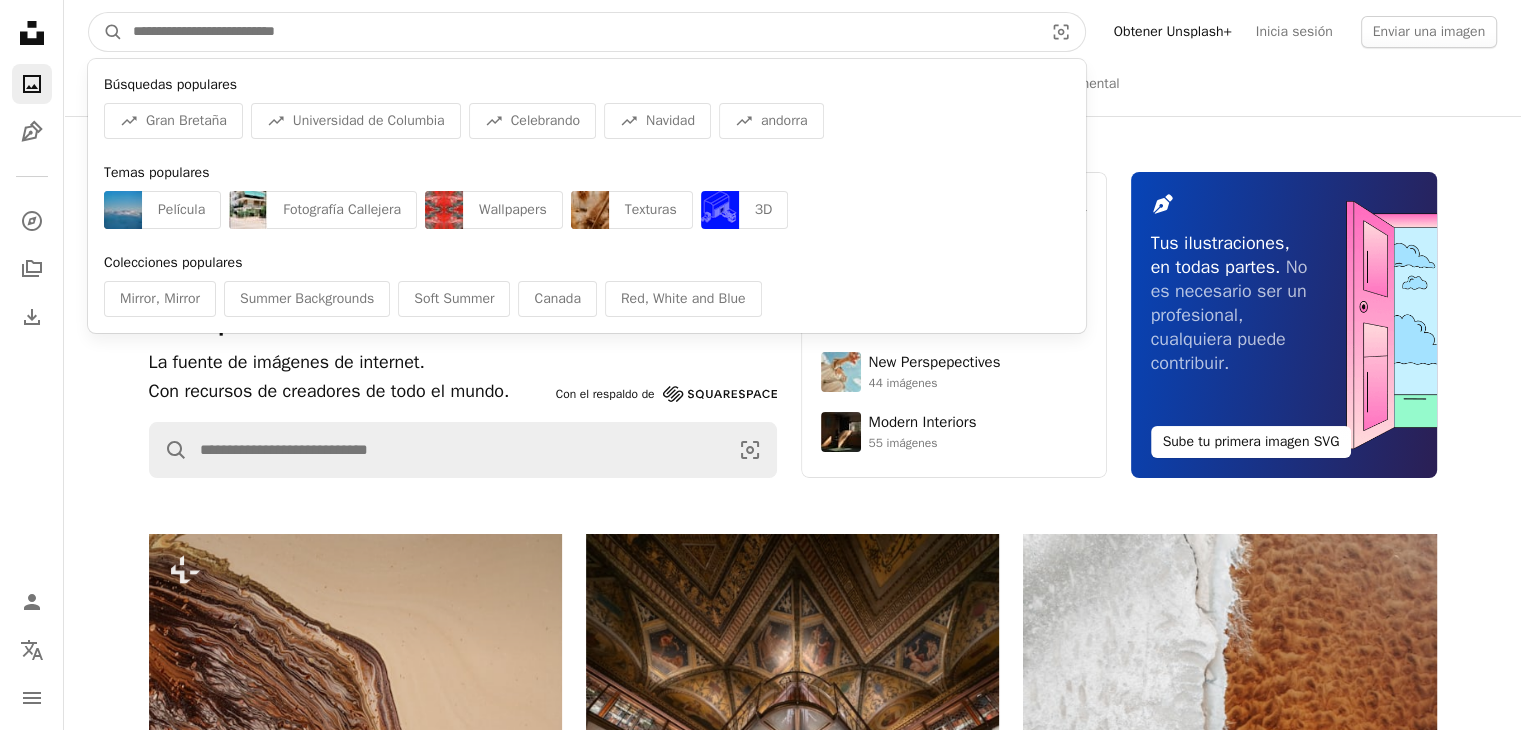 click at bounding box center [580, 32] 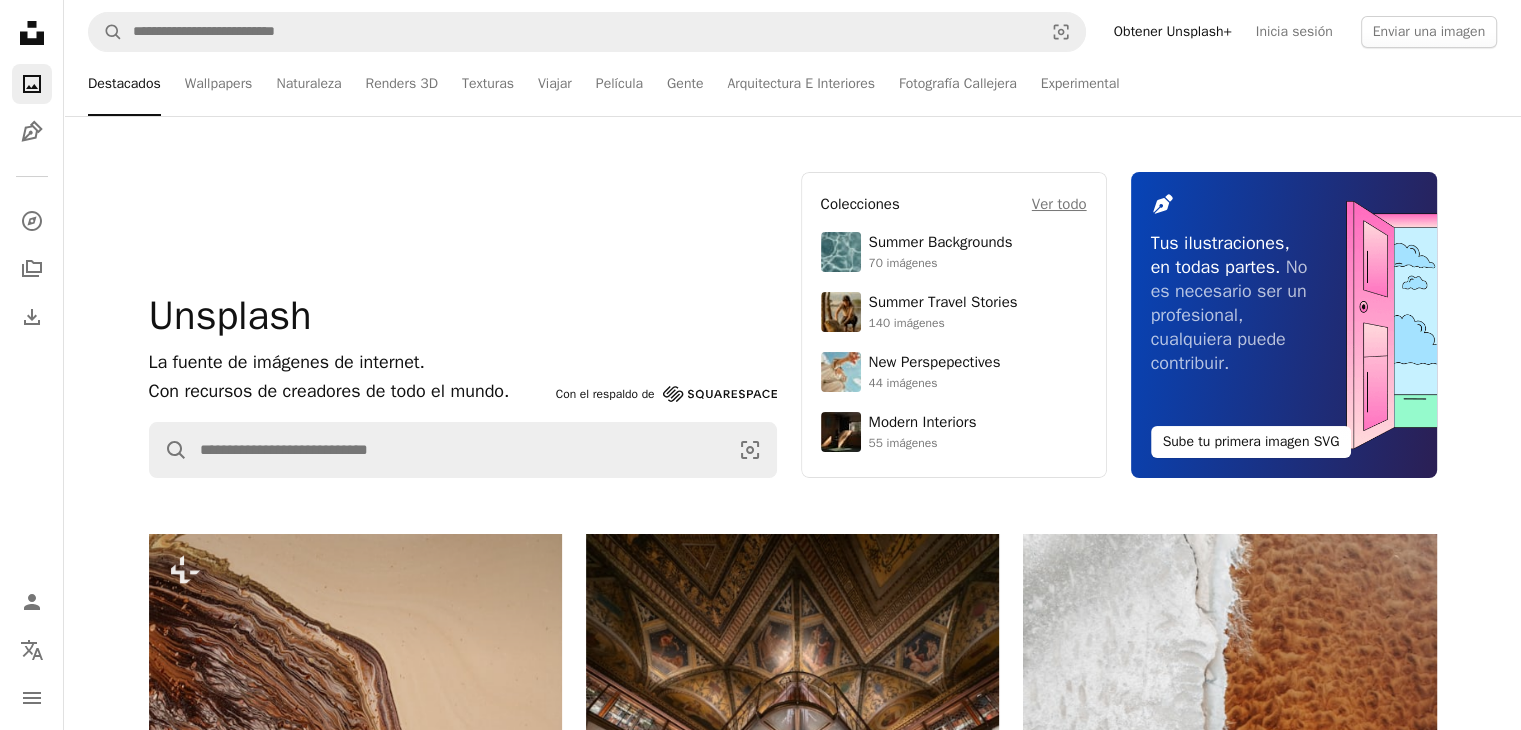 click on "Unsplash La fuente de imágenes de internet. Con recursos de creadores de todo el mundo. Con el respaldo de  Squarespace A magnifying glass Visual search Colecciones Ver todo Summer Backgrounds 70 imágenes Summer Travel Stories 140 imágenes New Perspepectives 44 imágenes Modern Interiors 55 imágenes Pen Tool Tus ilustraciones, en todas partes.   No es necesario ser un profesional, cualquiera puede contribuir. Sube tu primera imagen SVG" at bounding box center [792, 325] 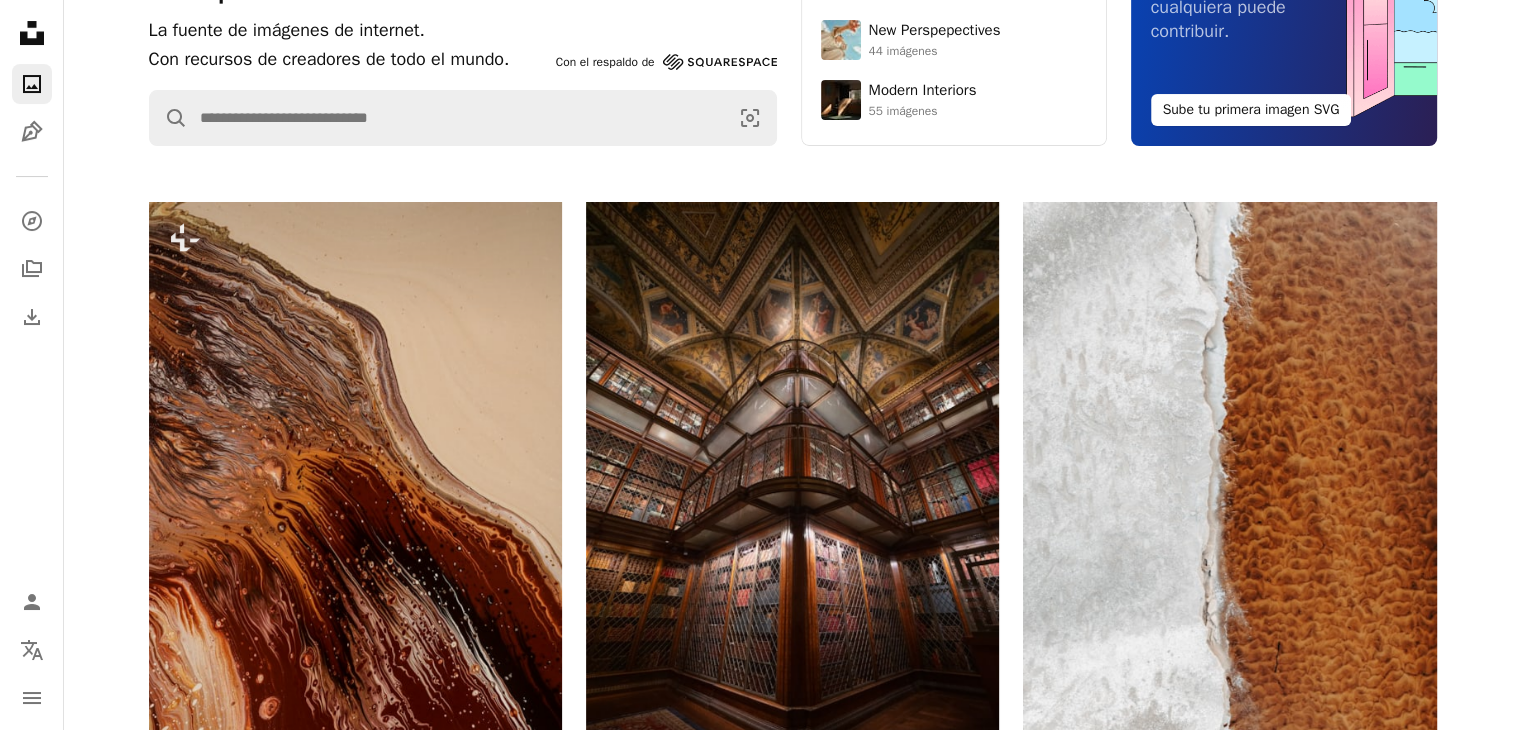 scroll, scrollTop: 340, scrollLeft: 0, axis: vertical 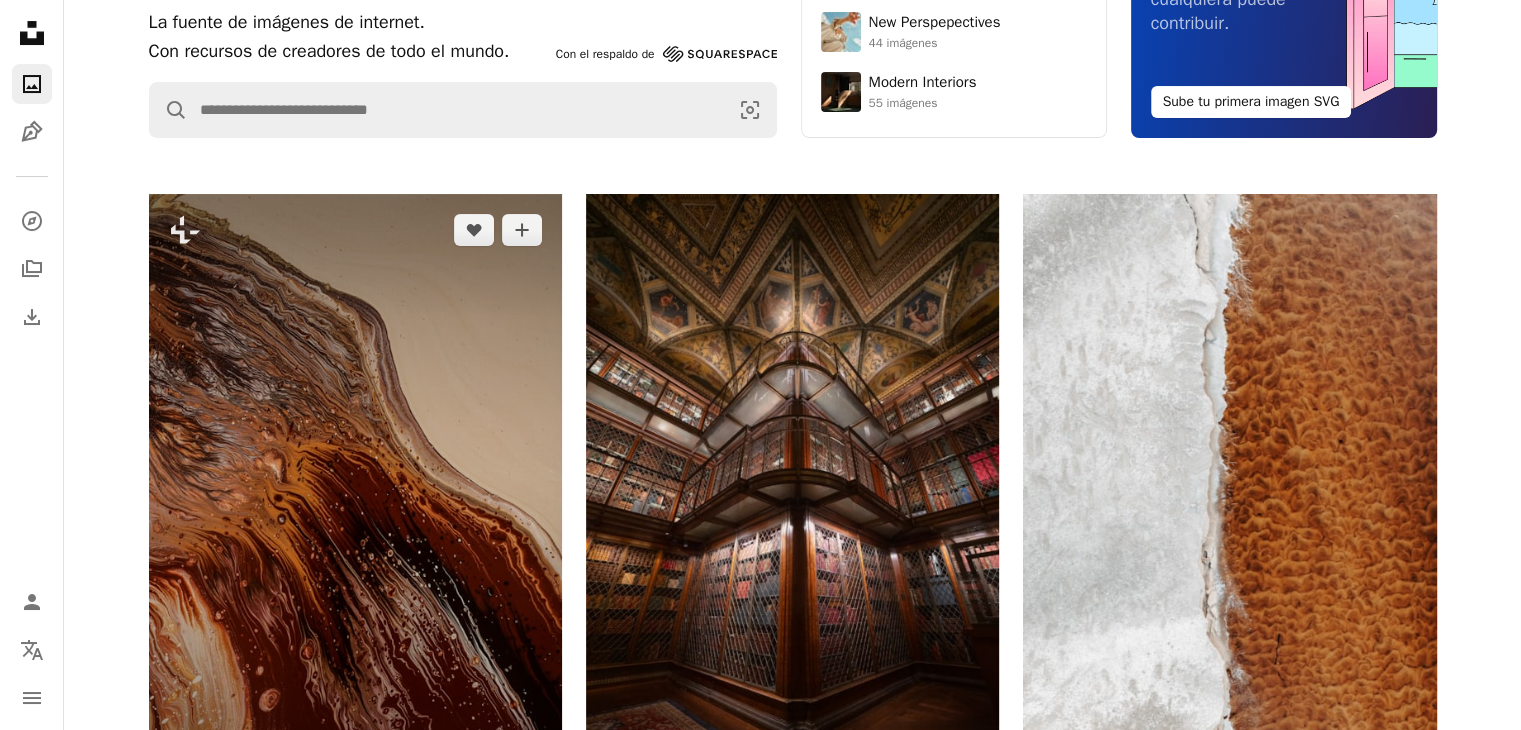 click at bounding box center [355, 504] 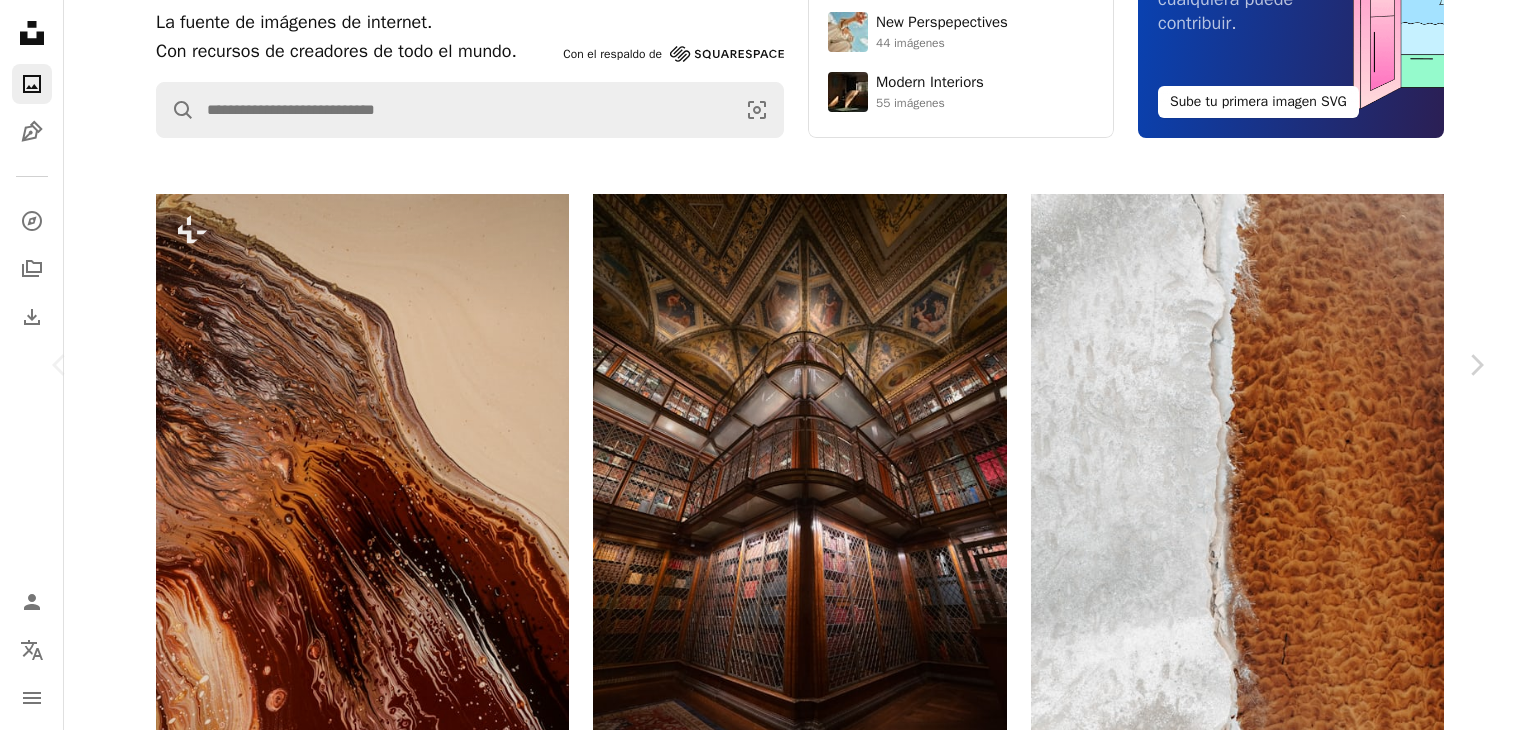 drag, startPoint x: 68, startPoint y: 105, endPoint x: 17, endPoint y: 20, distance: 99.12618 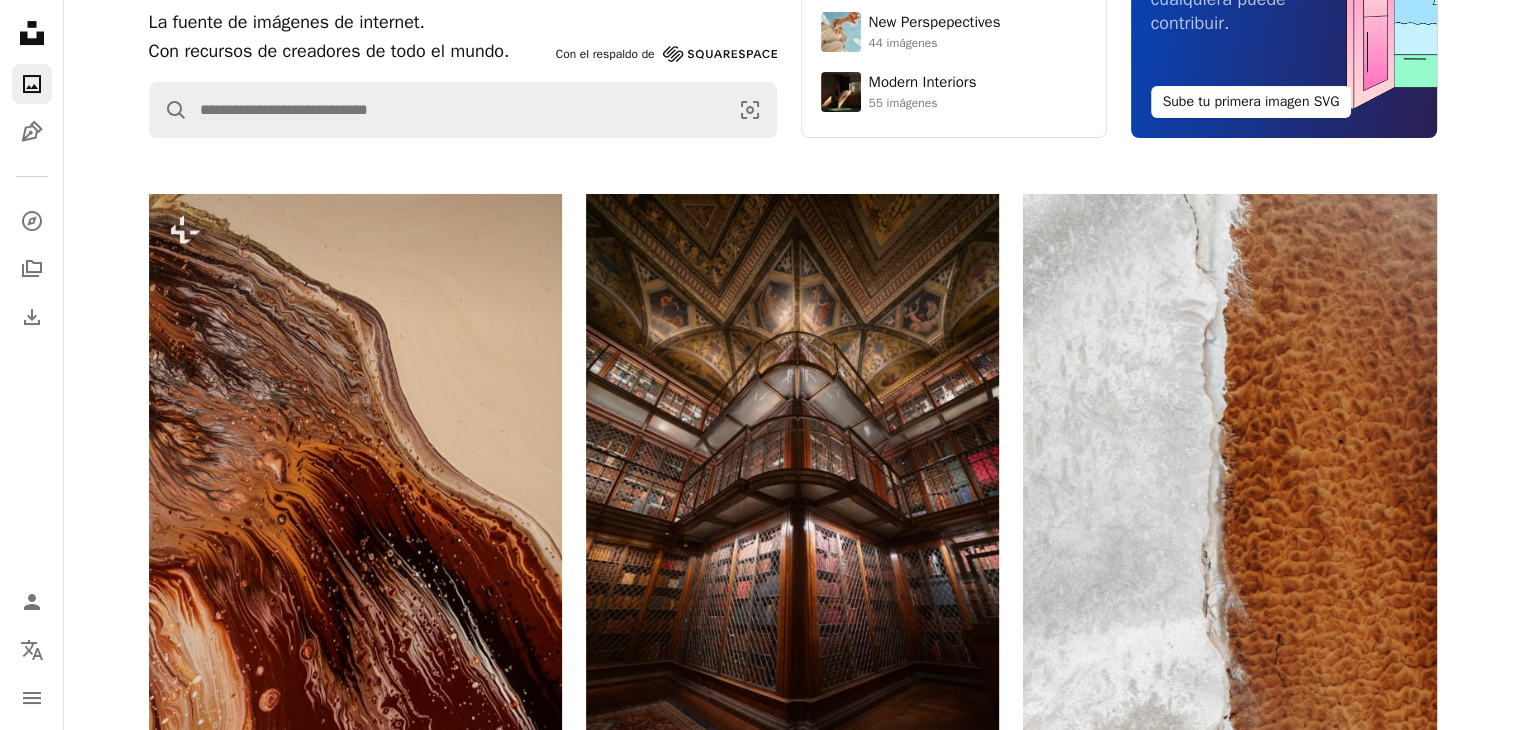 click on "Unsplash logo Página de inicio de Unsplash" 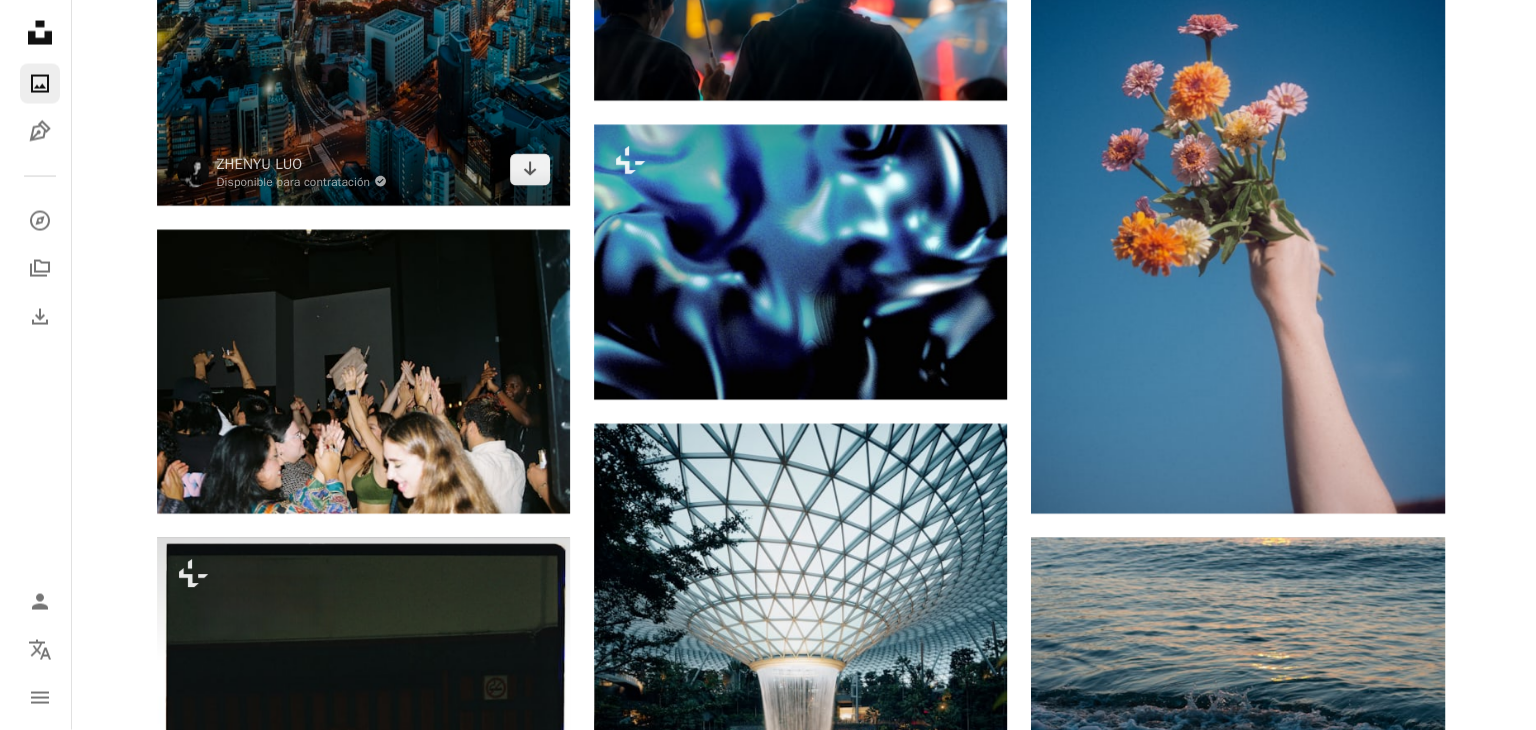 scroll, scrollTop: 4162, scrollLeft: 0, axis: vertical 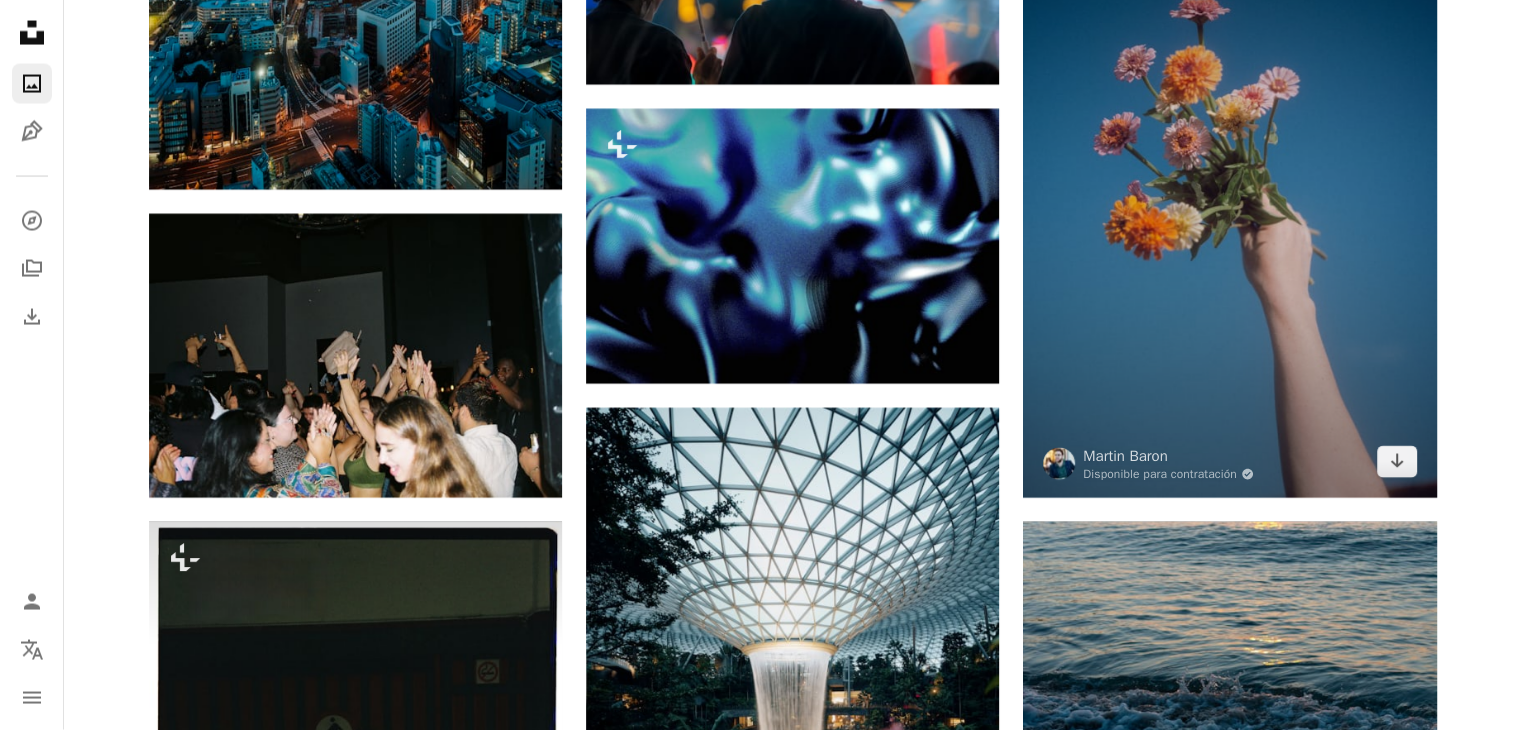 click at bounding box center [1229, 188] 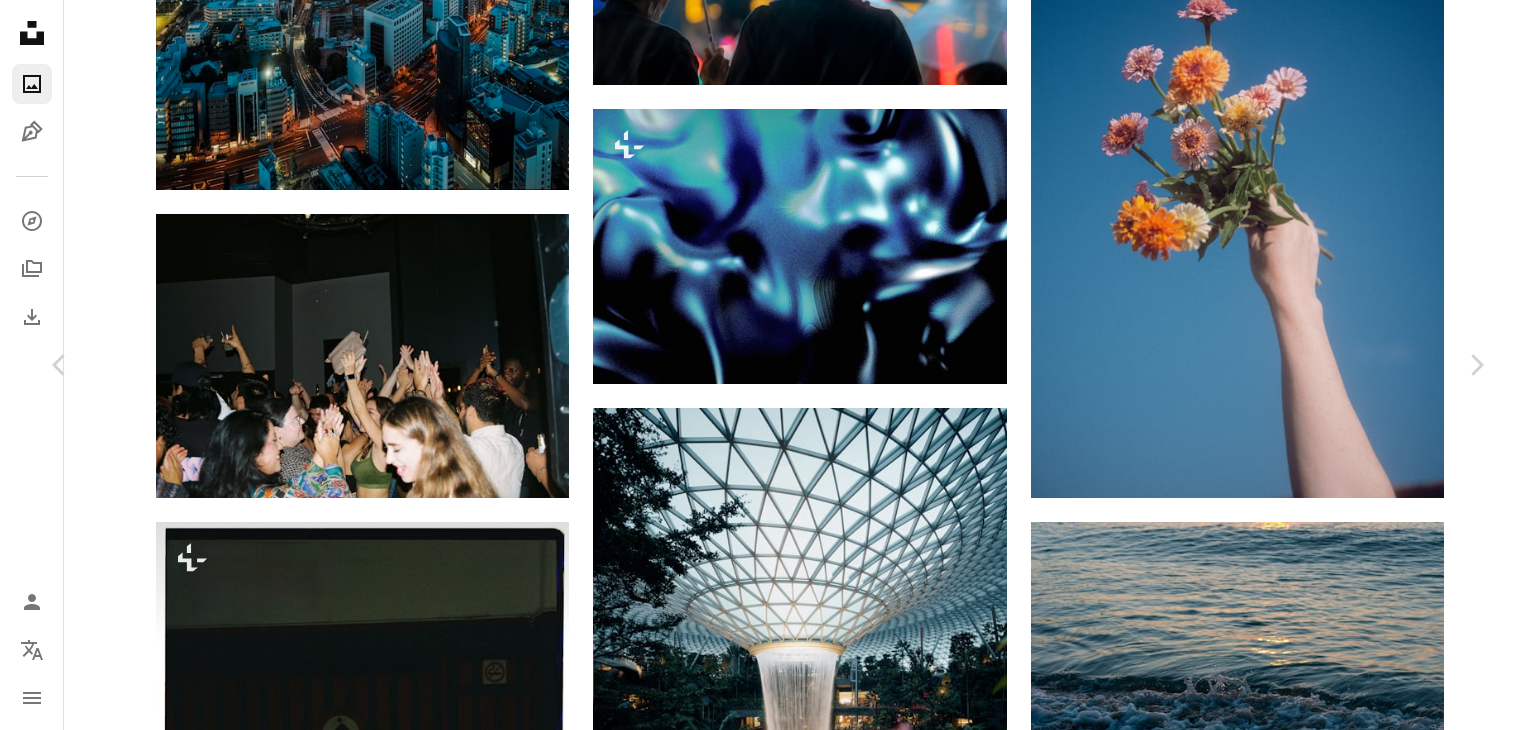 scroll, scrollTop: 1236, scrollLeft: 0, axis: vertical 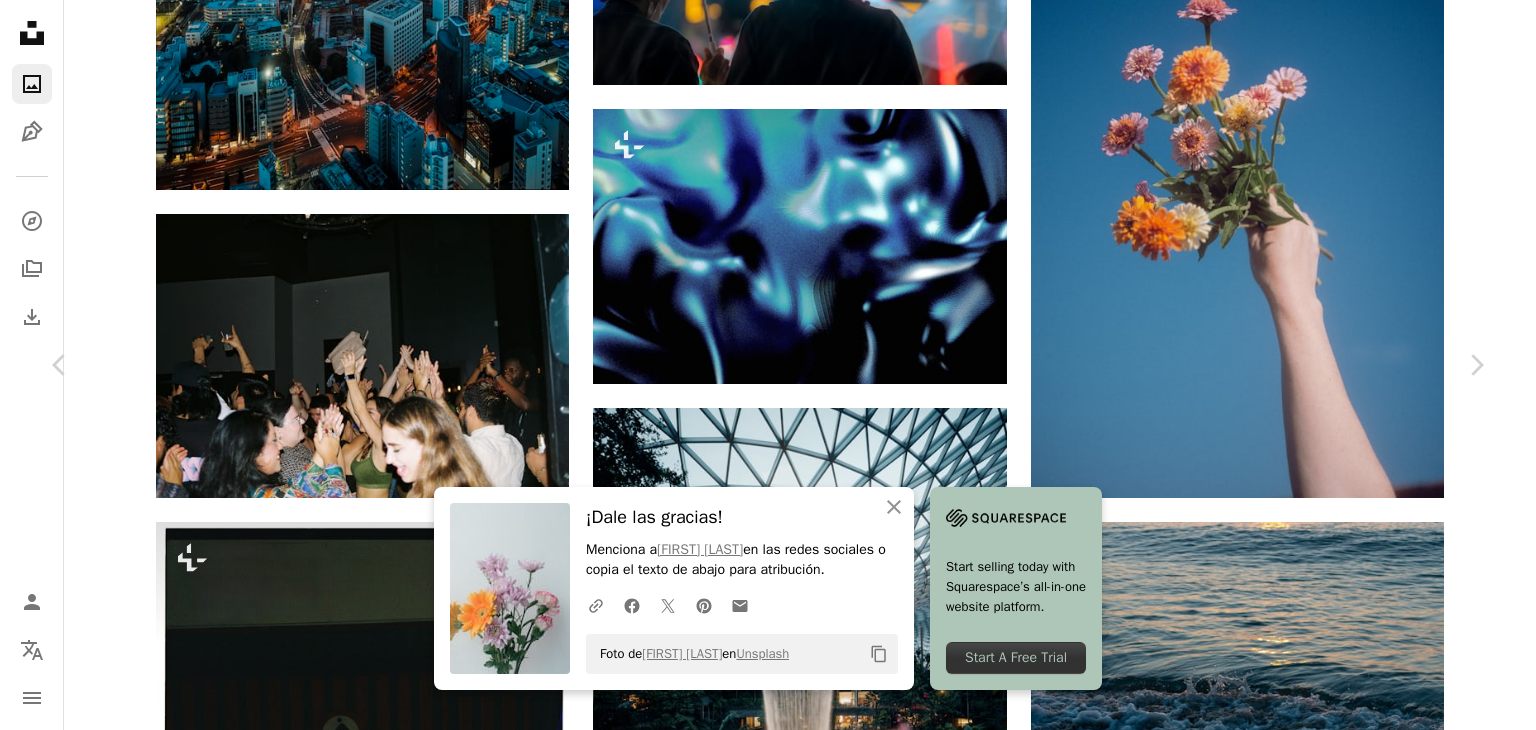 click at bounding box center [918, 4712] 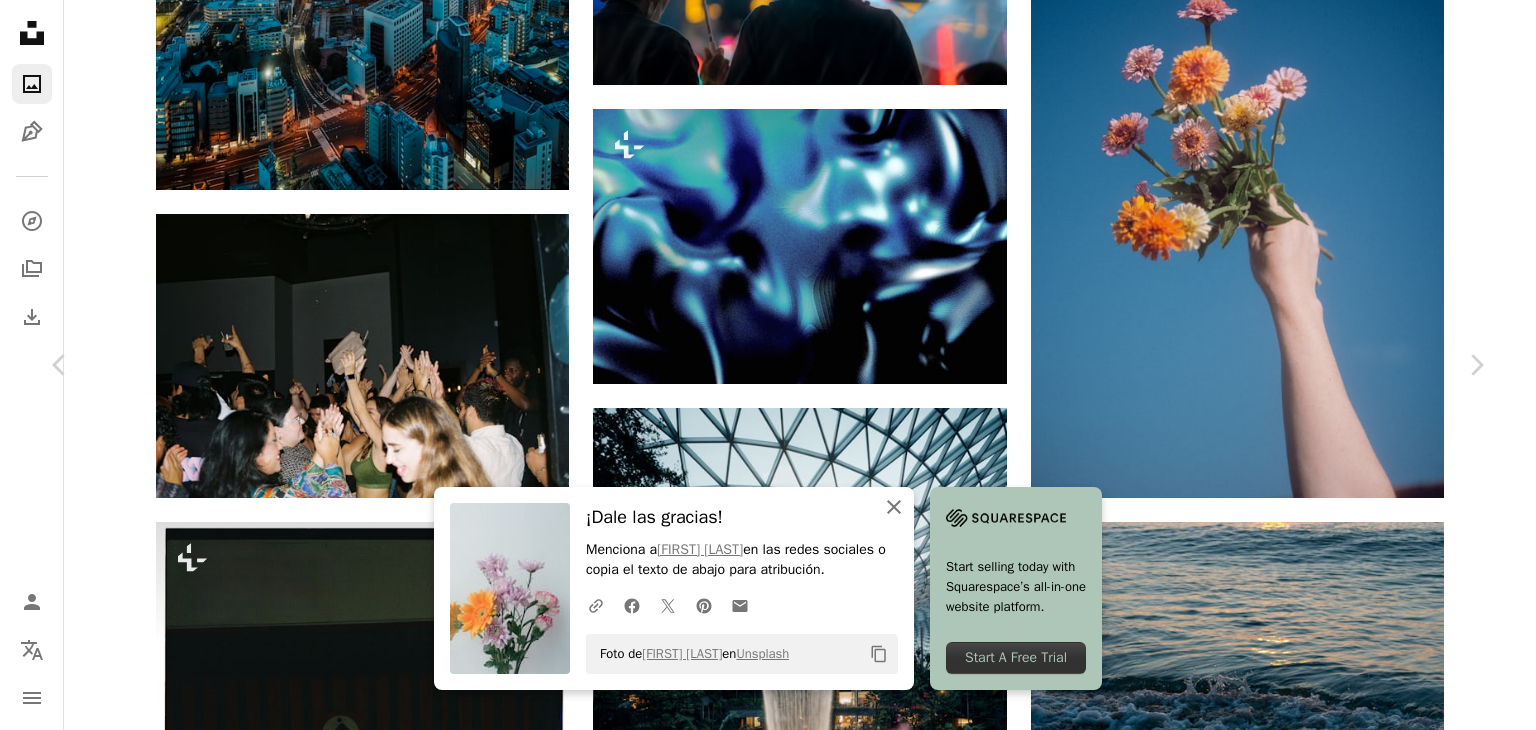 click on "An X shape Cerrar" at bounding box center (894, 507) 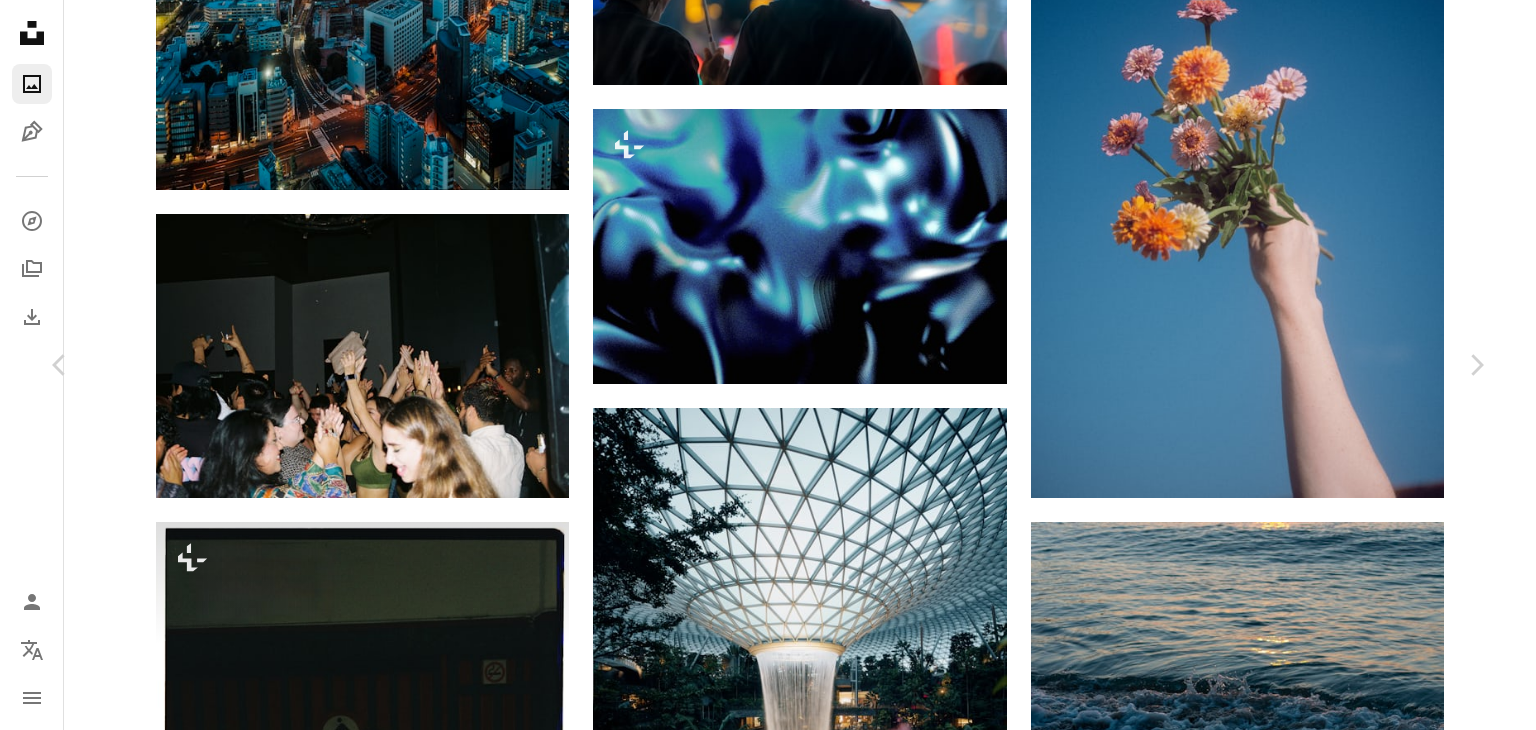 scroll, scrollTop: 0, scrollLeft: 0, axis: both 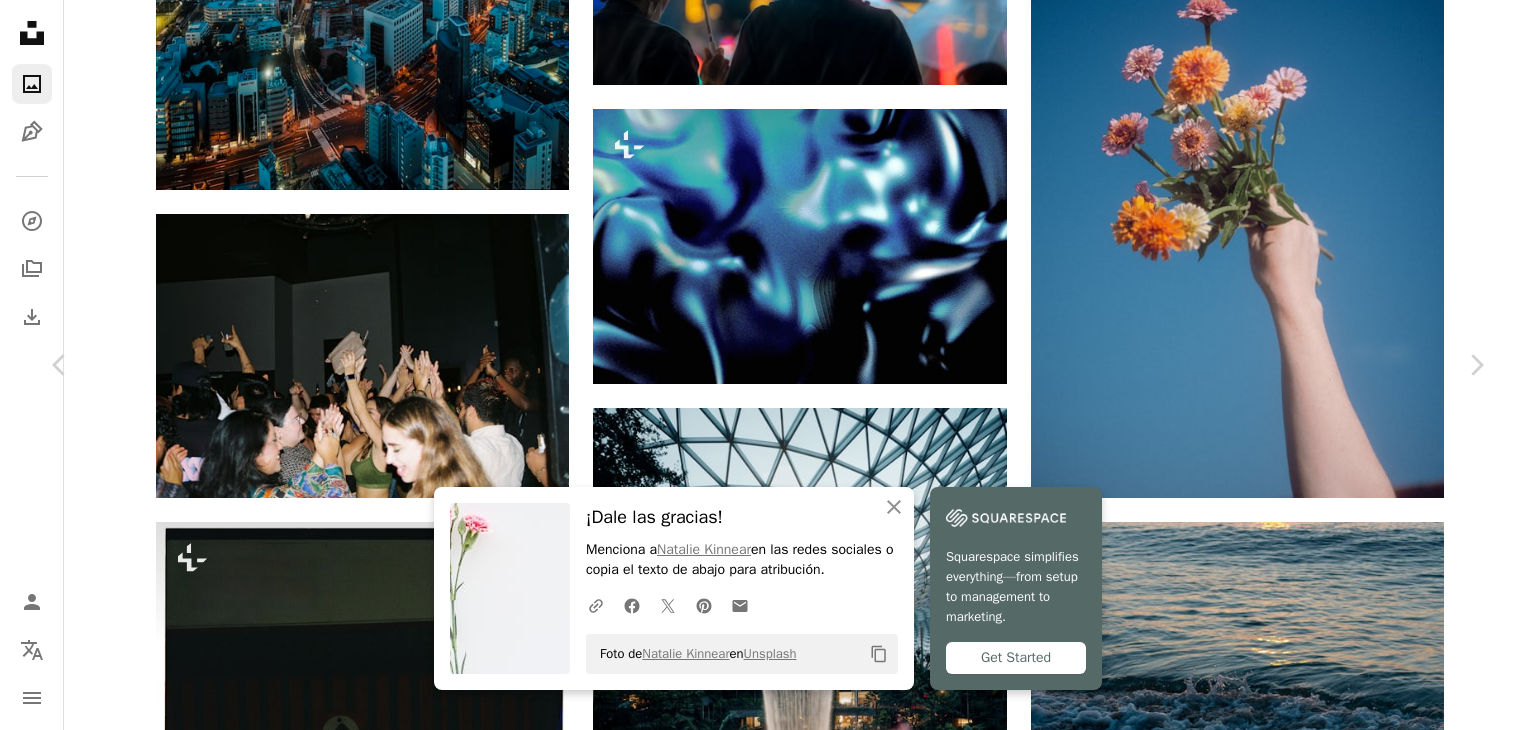 click at bounding box center (760, 4623) 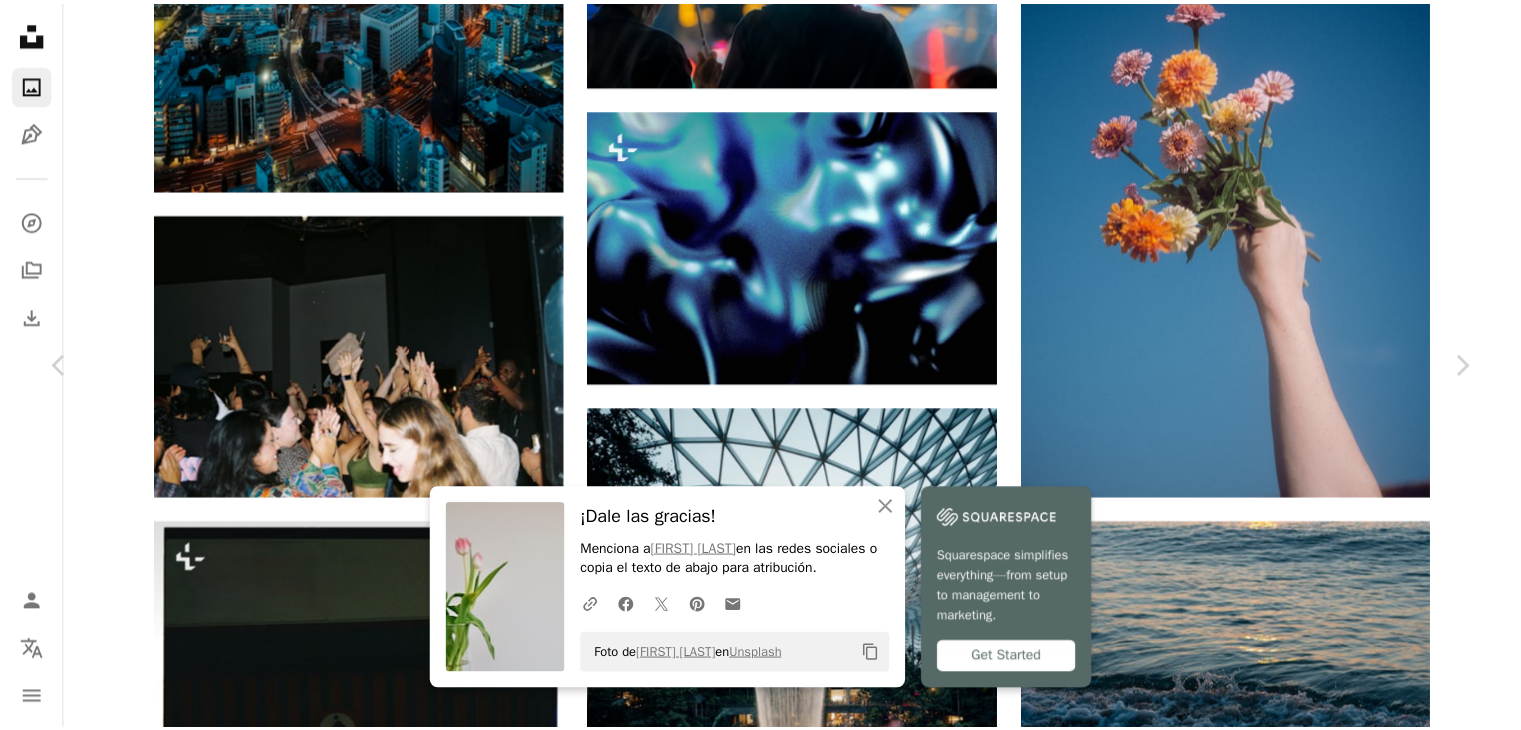 scroll, scrollTop: 4682, scrollLeft: 0, axis: vertical 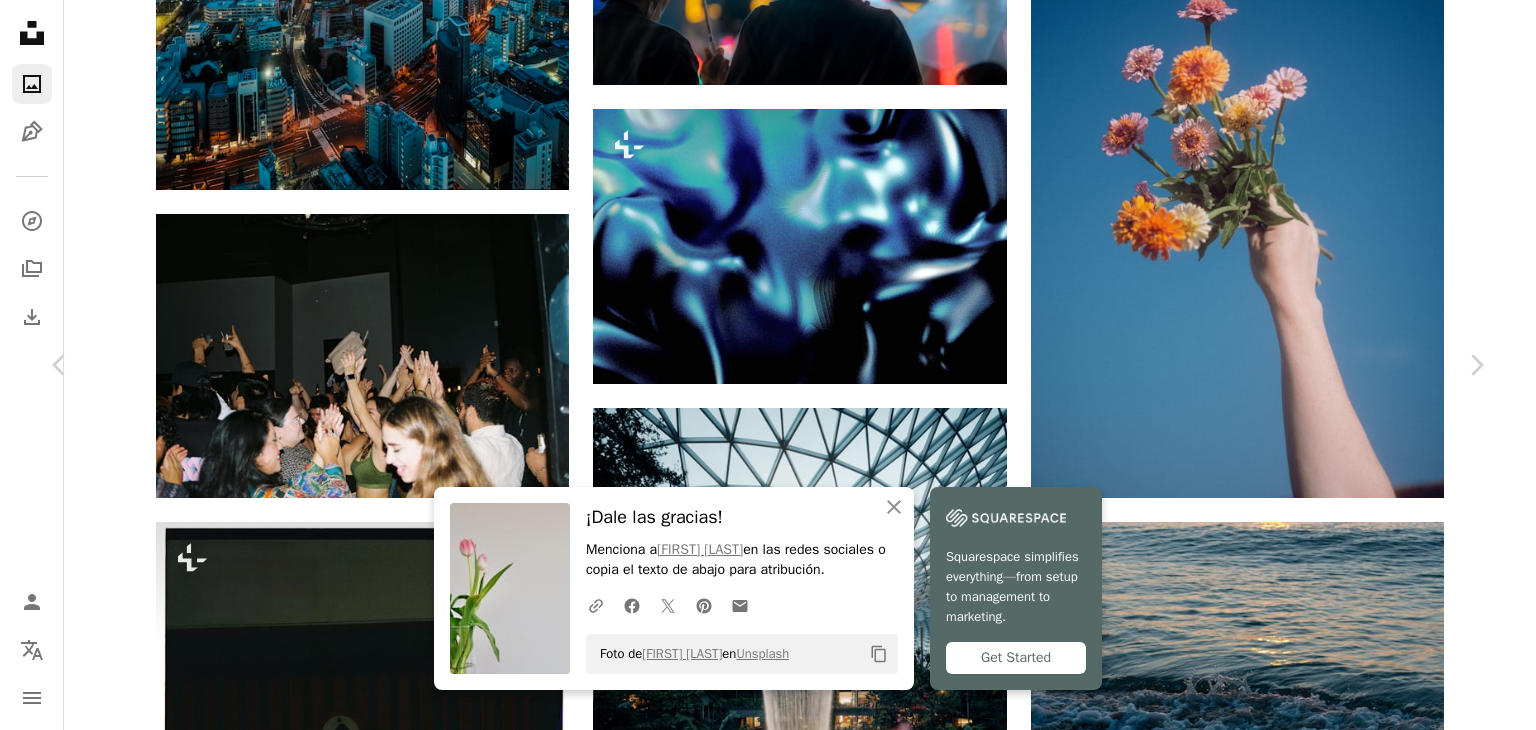 click on "An X shape" at bounding box center (20, 20) 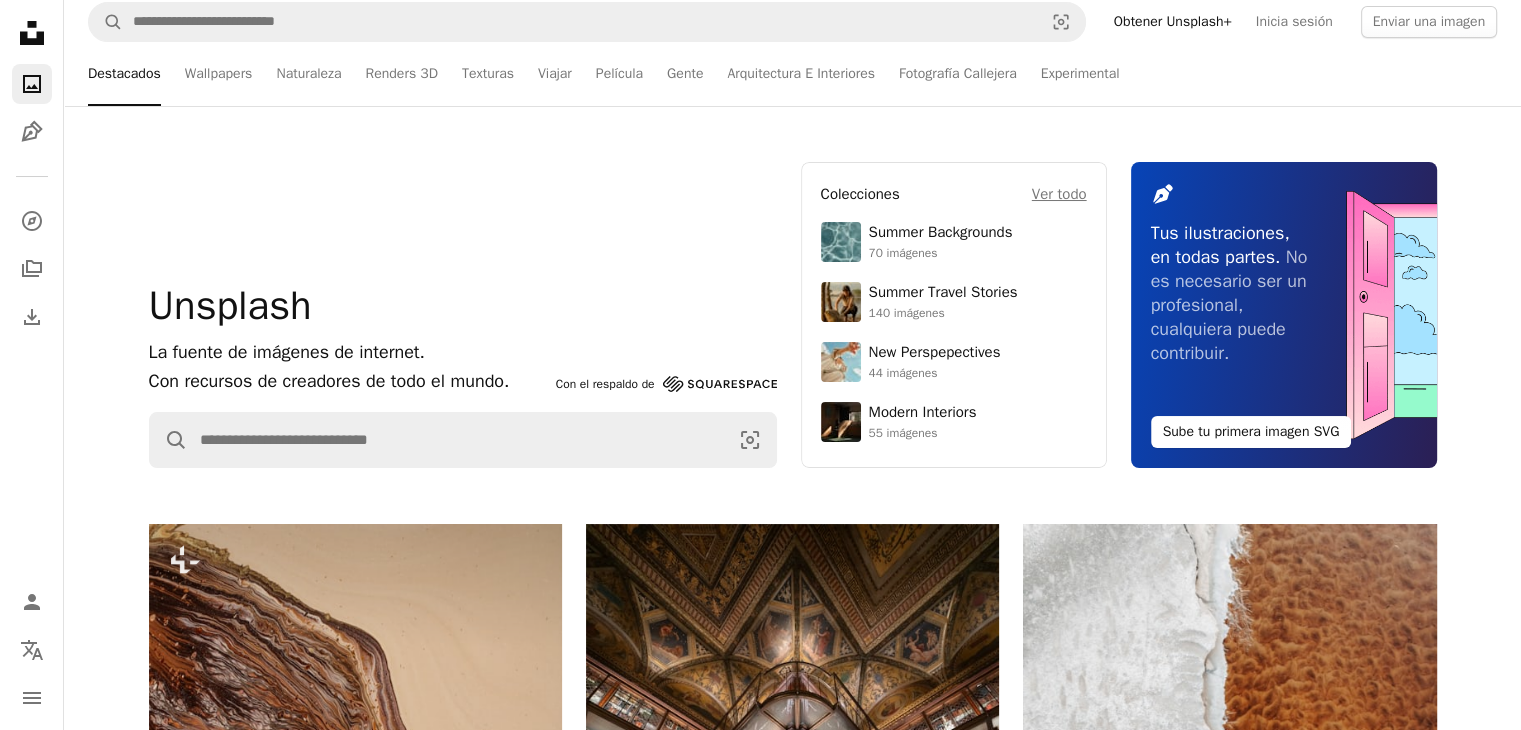 scroll, scrollTop: 0, scrollLeft: 0, axis: both 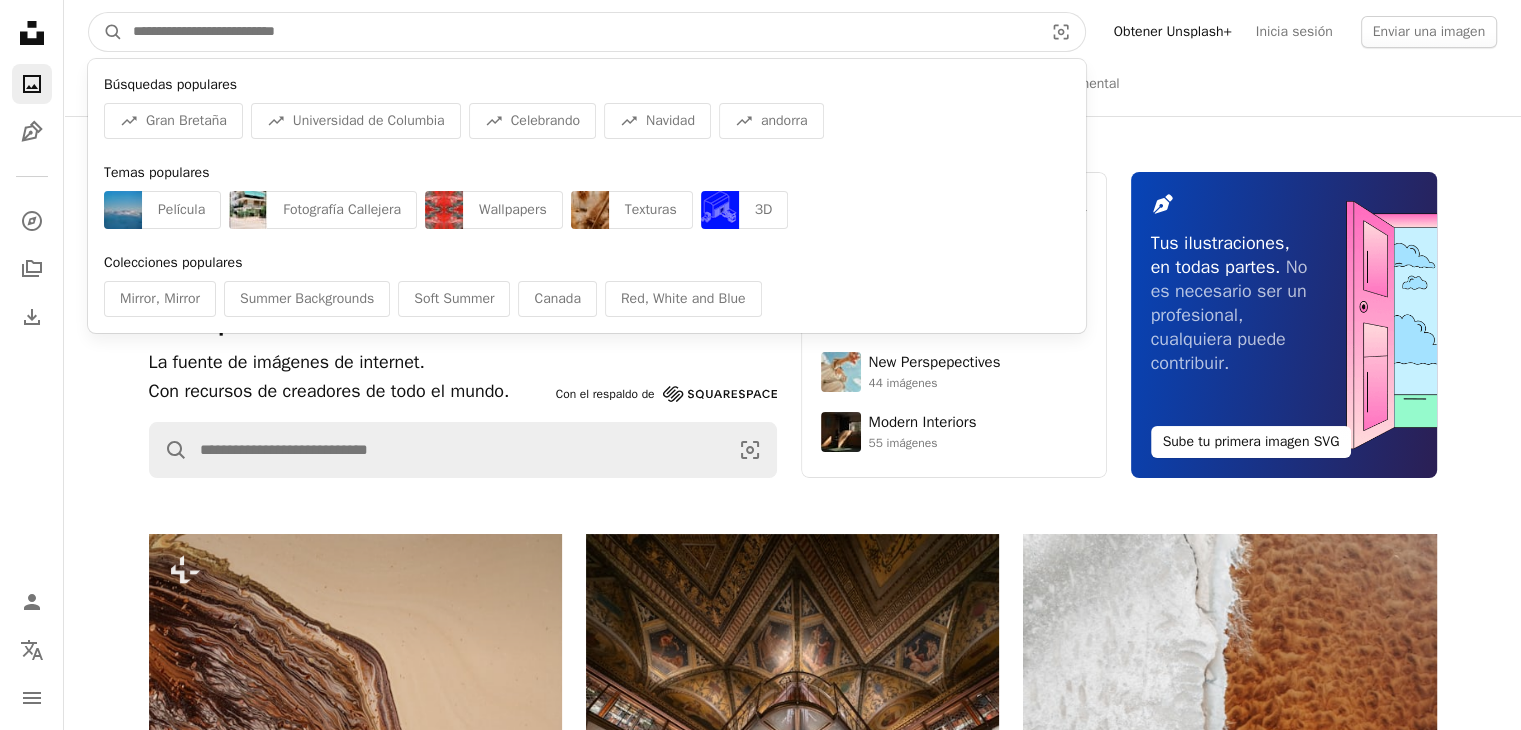 click at bounding box center [580, 32] 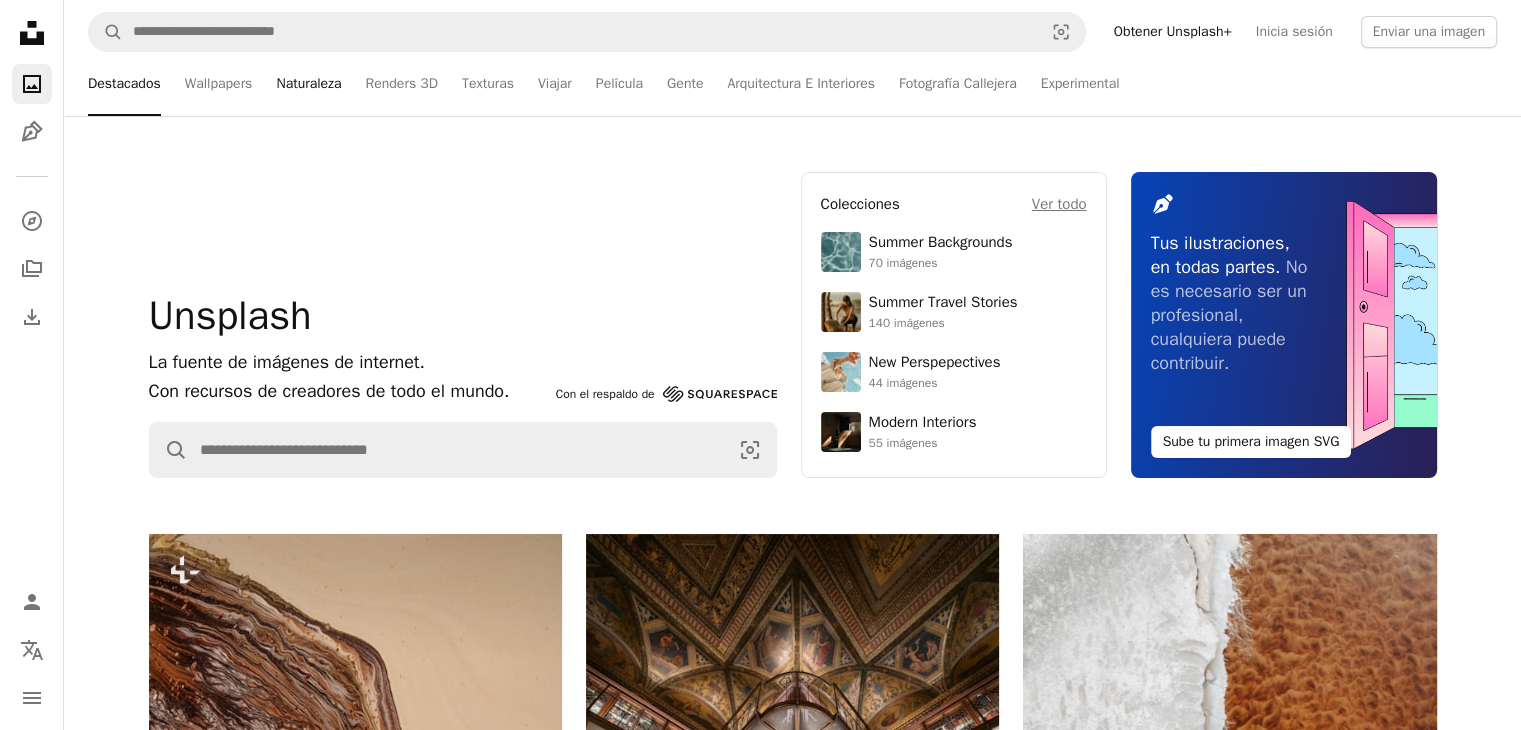 drag, startPoint x: 68, startPoint y: 395, endPoint x: 309, endPoint y: 90, distance: 388.72354 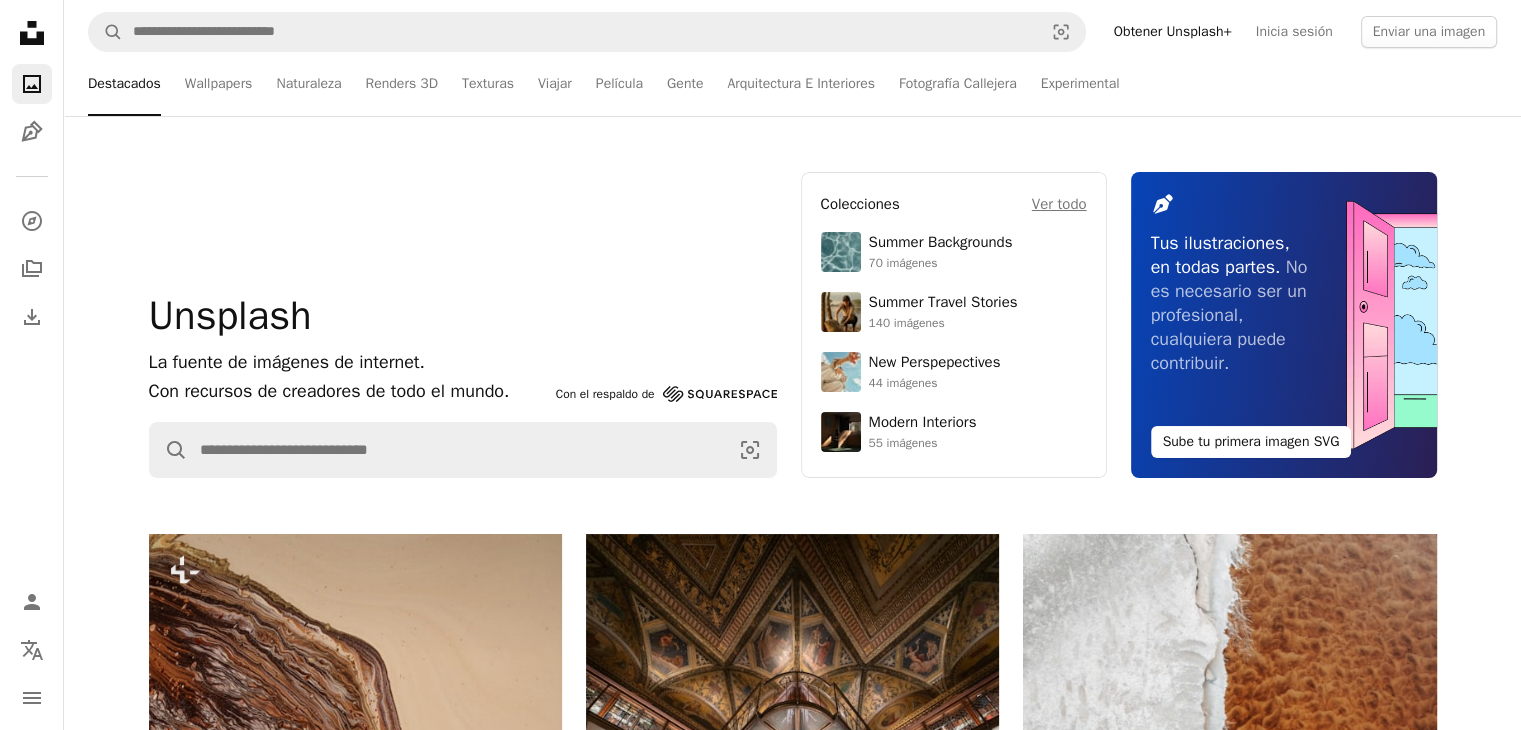 click on "Unsplash La fuente de imágenes de internet. Con recursos de creadores de todo el mundo. Con el respaldo de Squarespace A magnifying glass Visual search Colecciones Ver todo Summer Backgrounds 70 imágenes Summer Travel Stories 140 imágenes New Perspepectives 44 imágenes Modern Interiors 55 imágenes Pen Tool Tus ilustraciones, en todas partes. No es necesario ser un profesional, cualquiera puede contribuir. Sube tu primera imagen SVG Colecciones Ver todo Summer Backgrounds 70 imágenes Summer Travel Stories 140 imágenes New Perspepectives 44 imágenes Modern Interiors 55 imágenes Pen Tool Tus ilustraciones, en todas partes. No es necesario ser un profesional, cualquiera puede contribuir. Sube tu primera imagen SVG 4 de julio Día de la Independencia comida rápida Universidad de Columbia inteligencia artificial Gran Bretaña A trend sign Ver búsquedas populares Plus sign for Unsplash+ Desbloquea todo lo que Unsplash+ te puede ofrecer. Cancela cuando quieras. Pásate a Unsplash+ Squarespace" at bounding box center [792, 325] 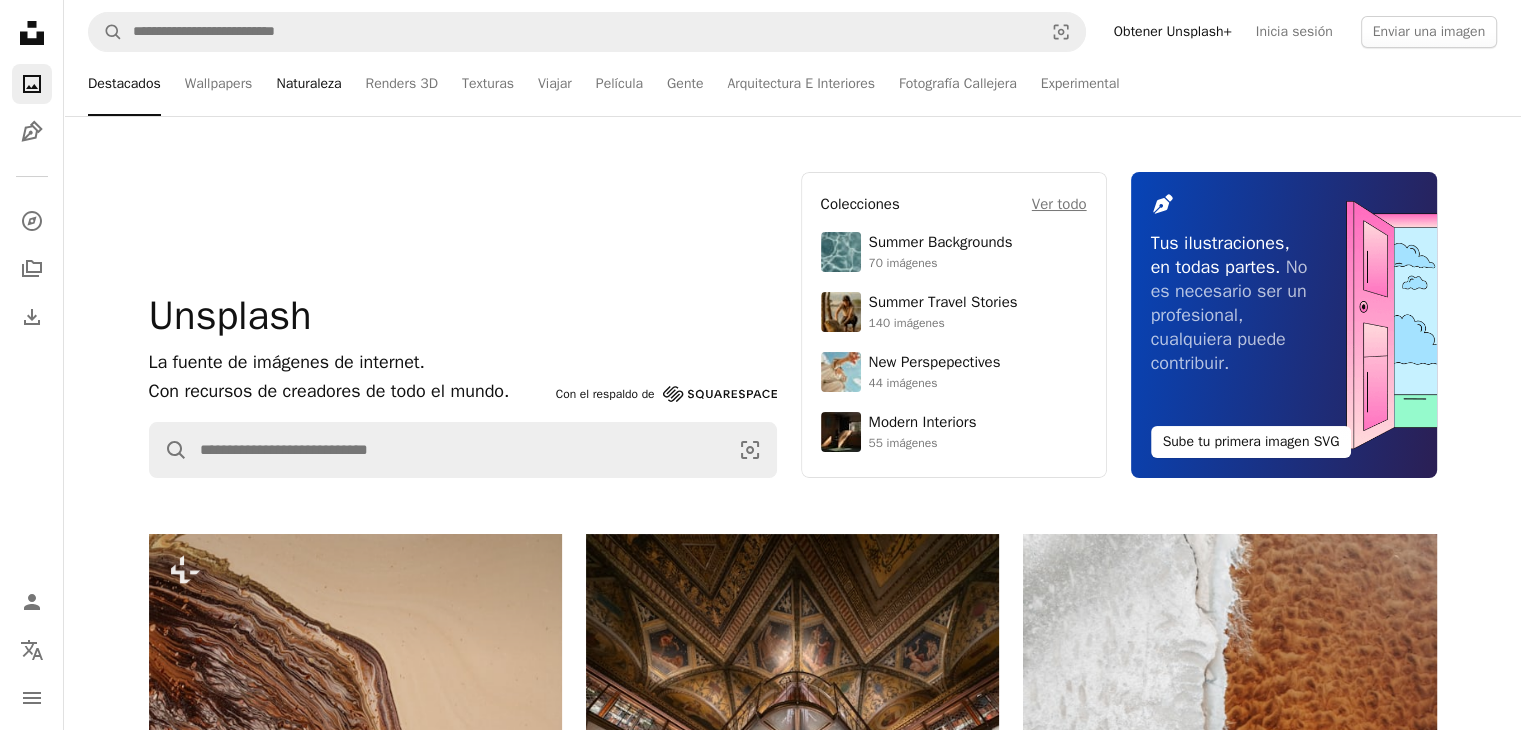 click on "Naturaleza" at bounding box center [308, 84] 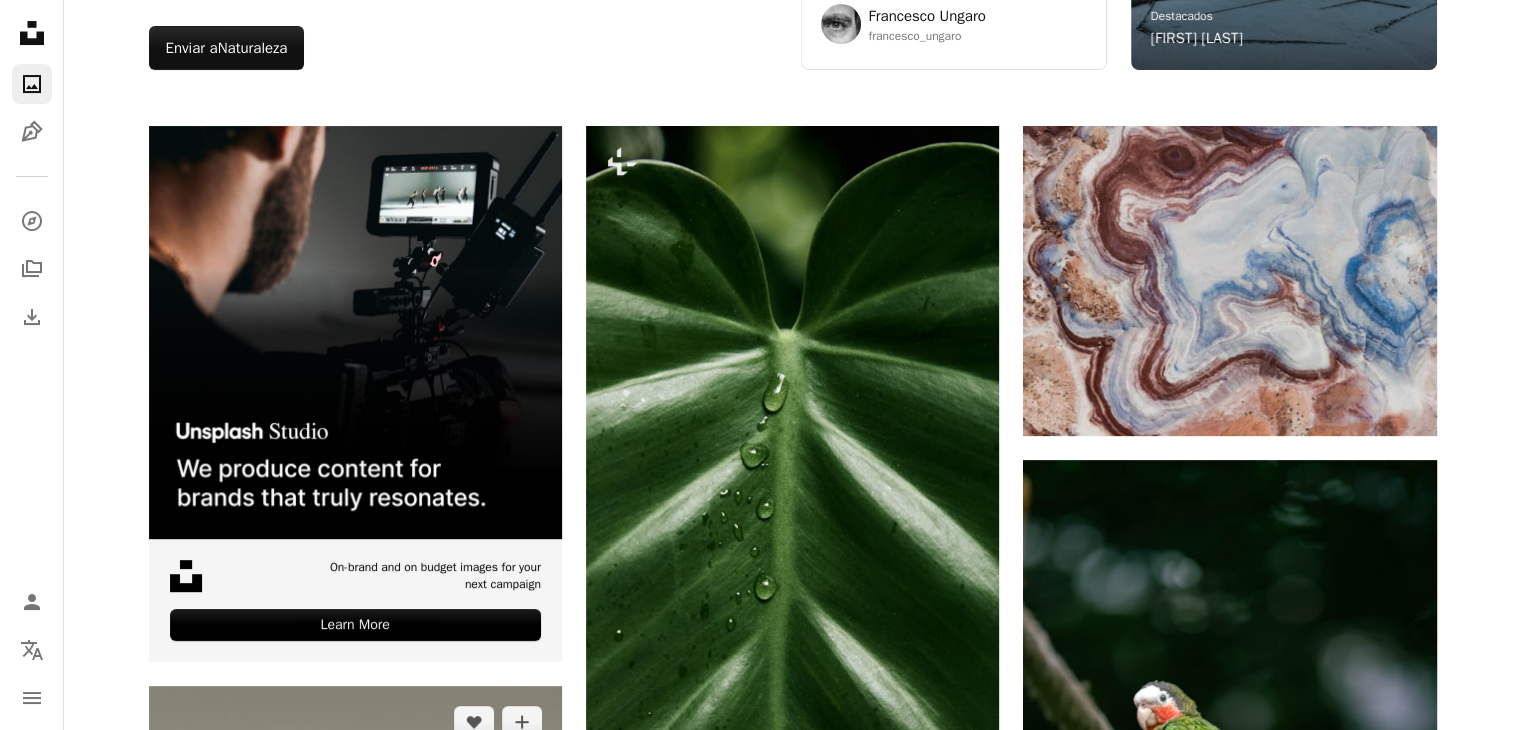 scroll, scrollTop: 0, scrollLeft: 0, axis: both 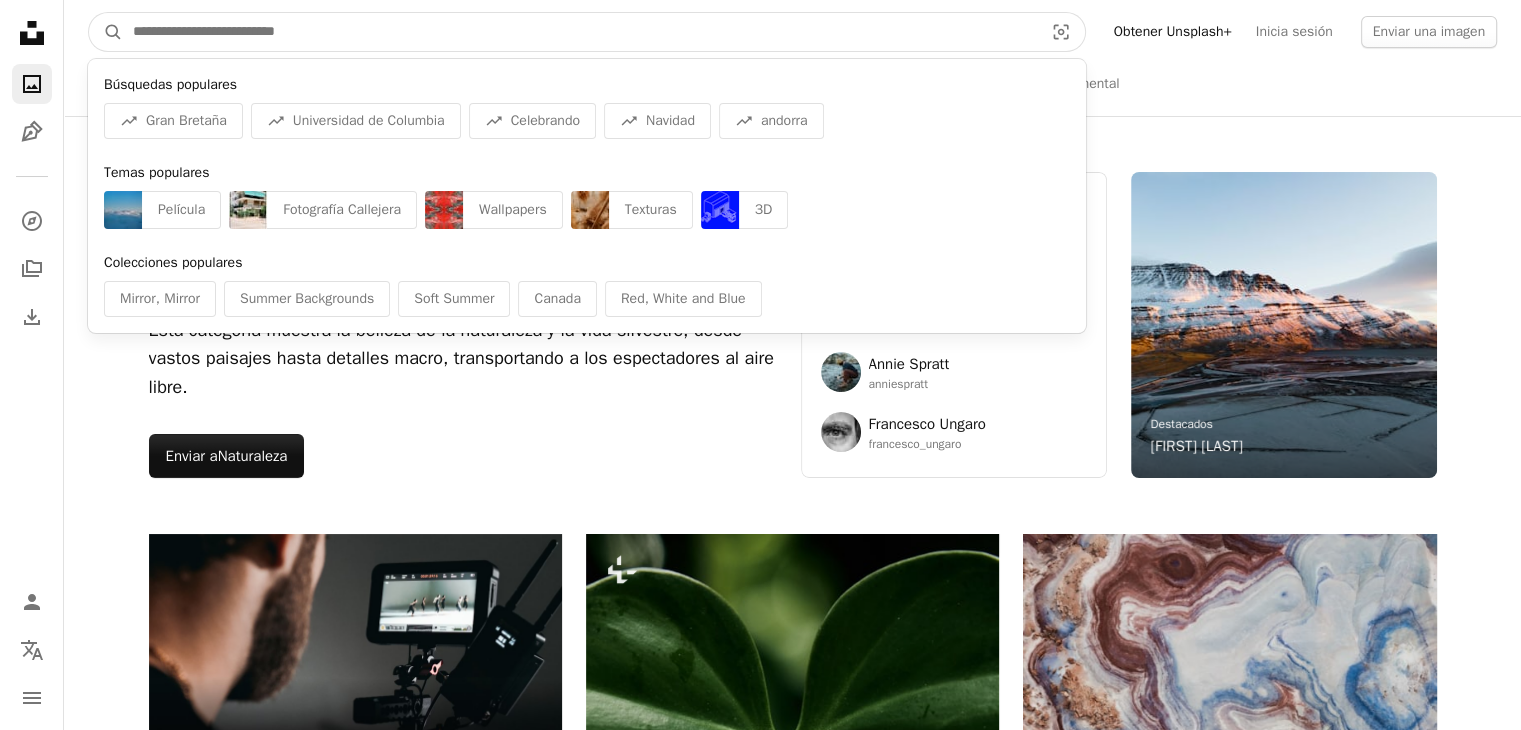 click at bounding box center [580, 32] 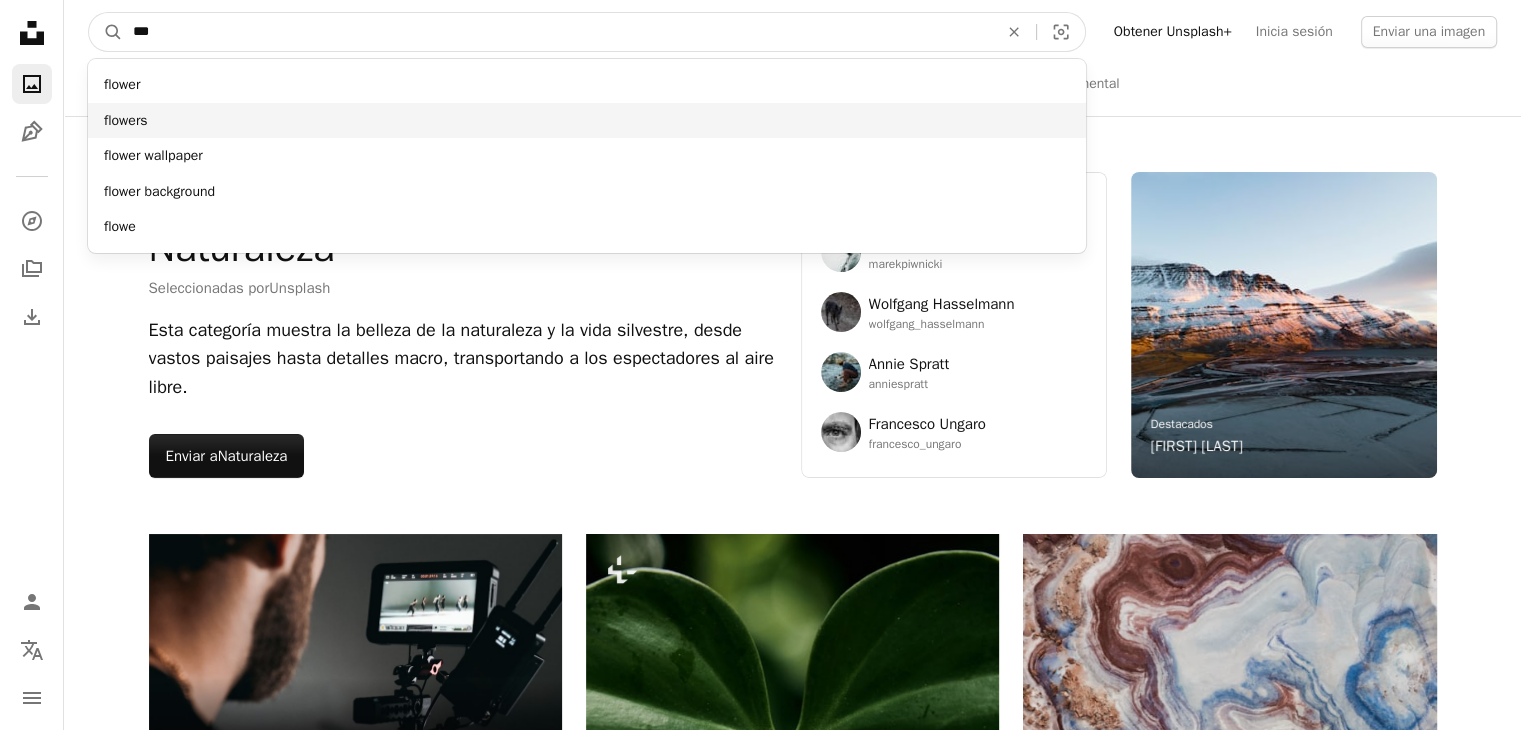 type on "***" 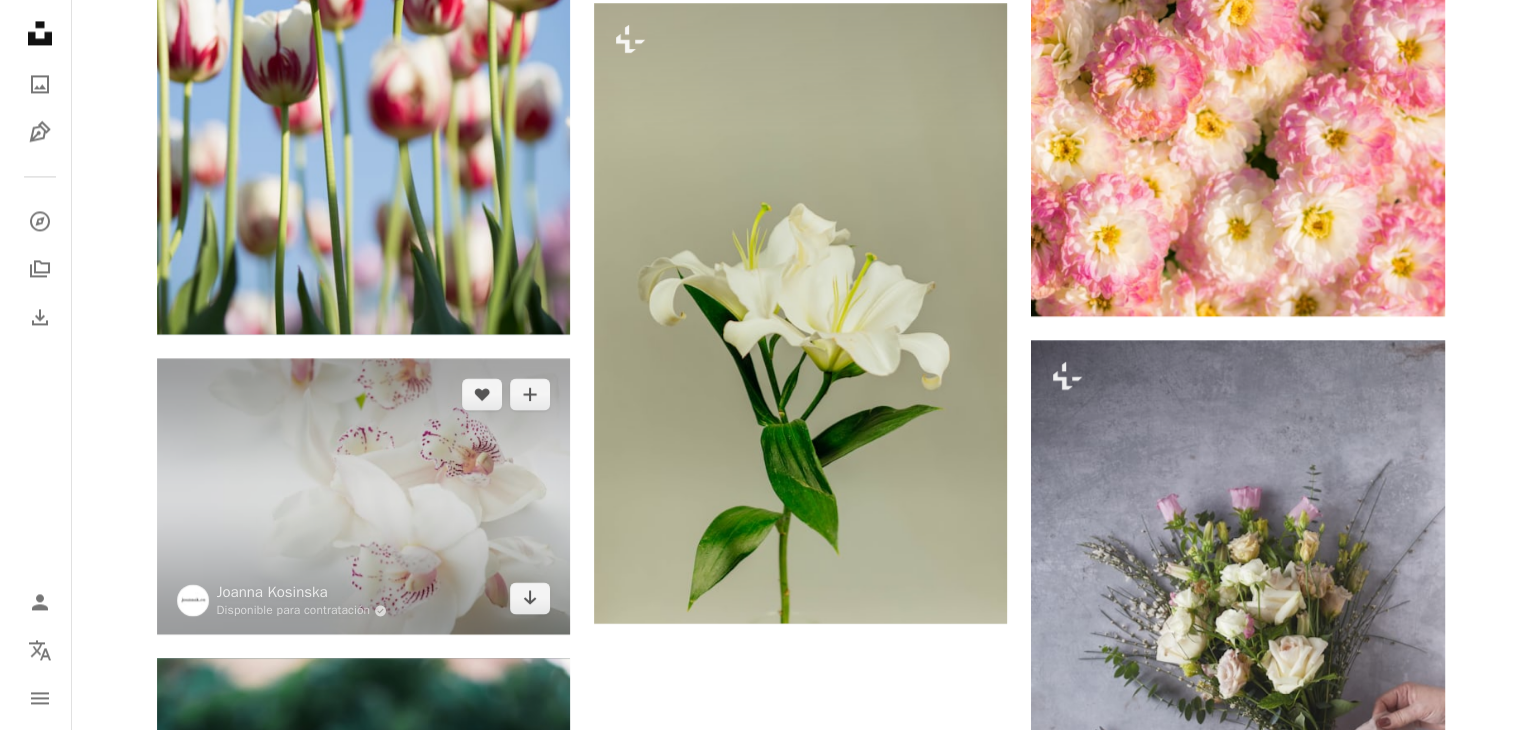 scroll, scrollTop: 3138, scrollLeft: 0, axis: vertical 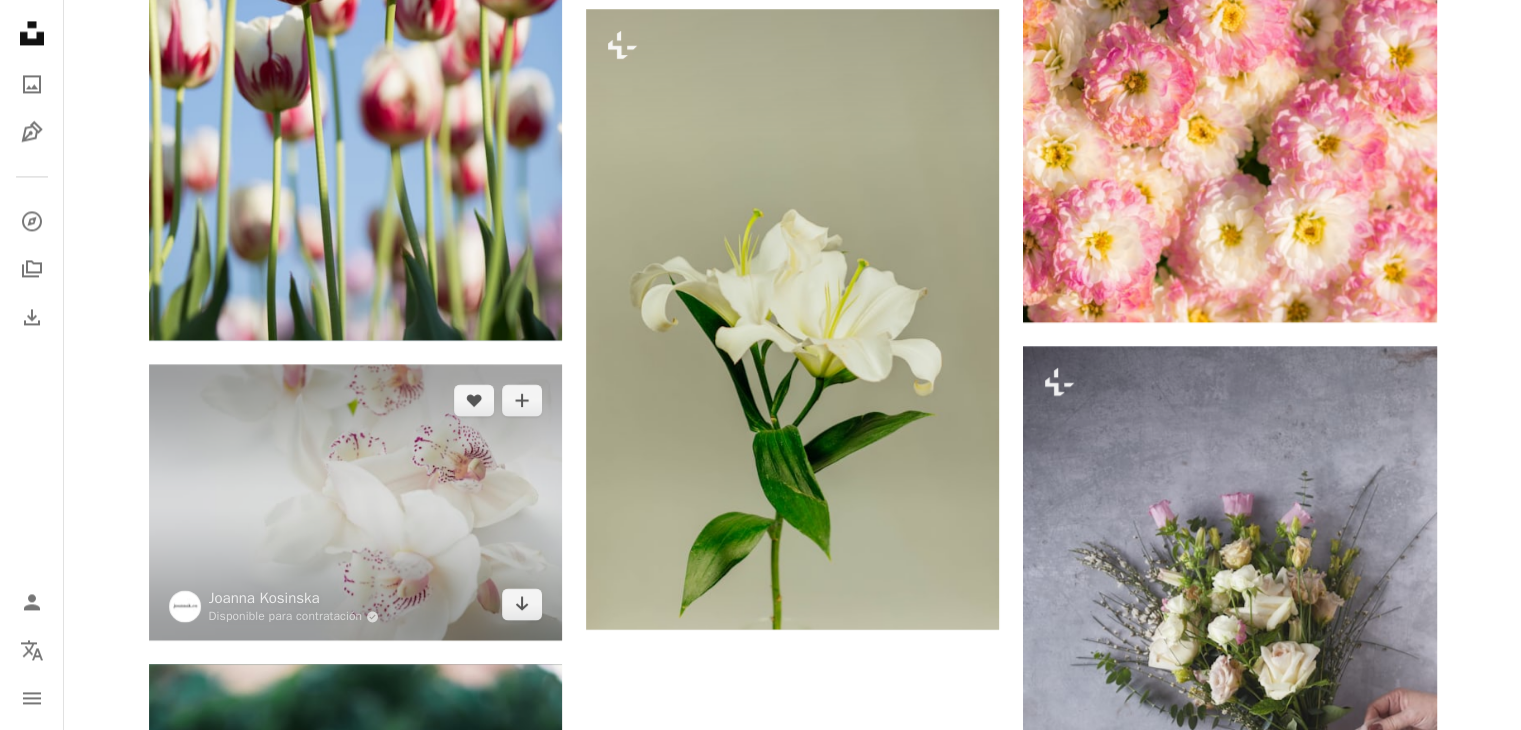 click at bounding box center [355, 502] 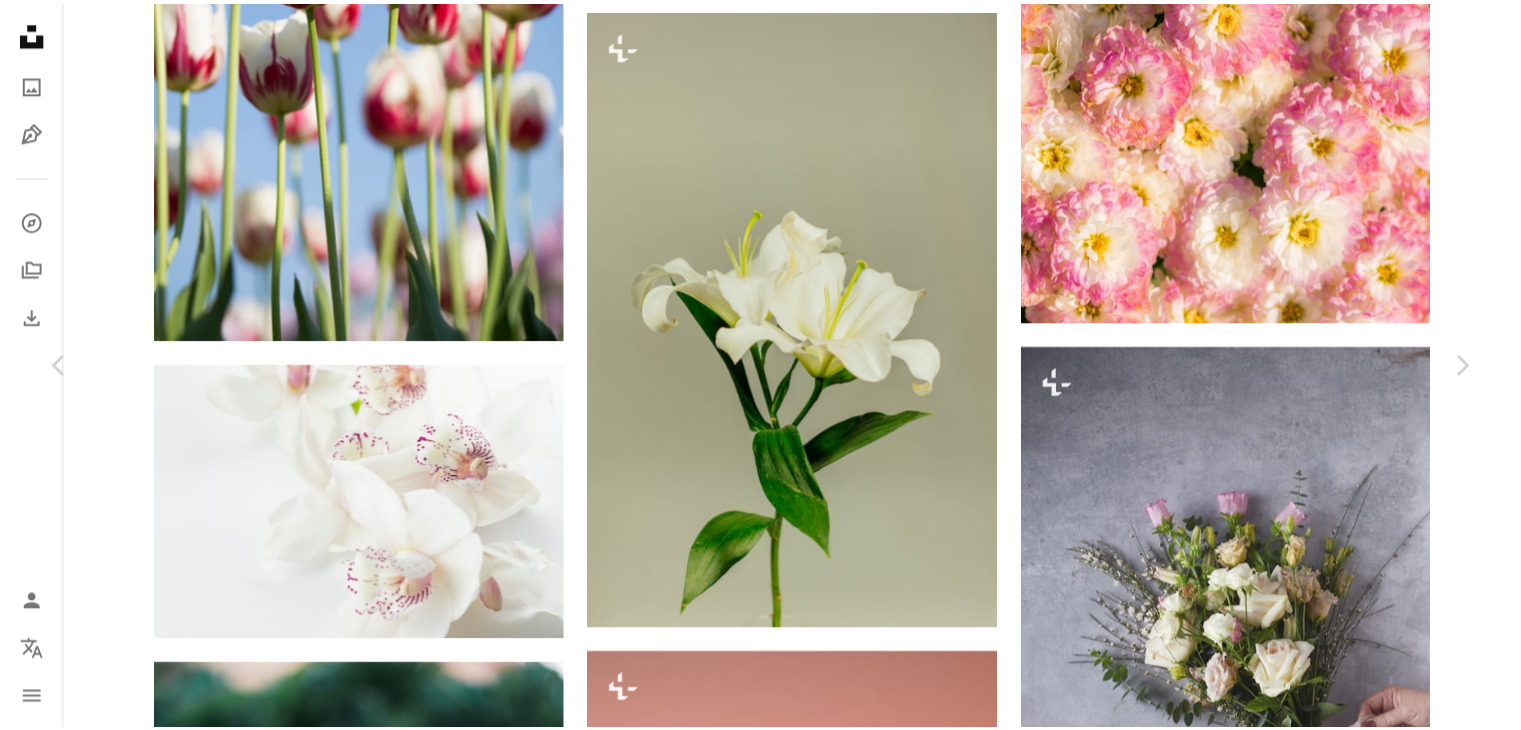 scroll, scrollTop: 3347, scrollLeft: 0, axis: vertical 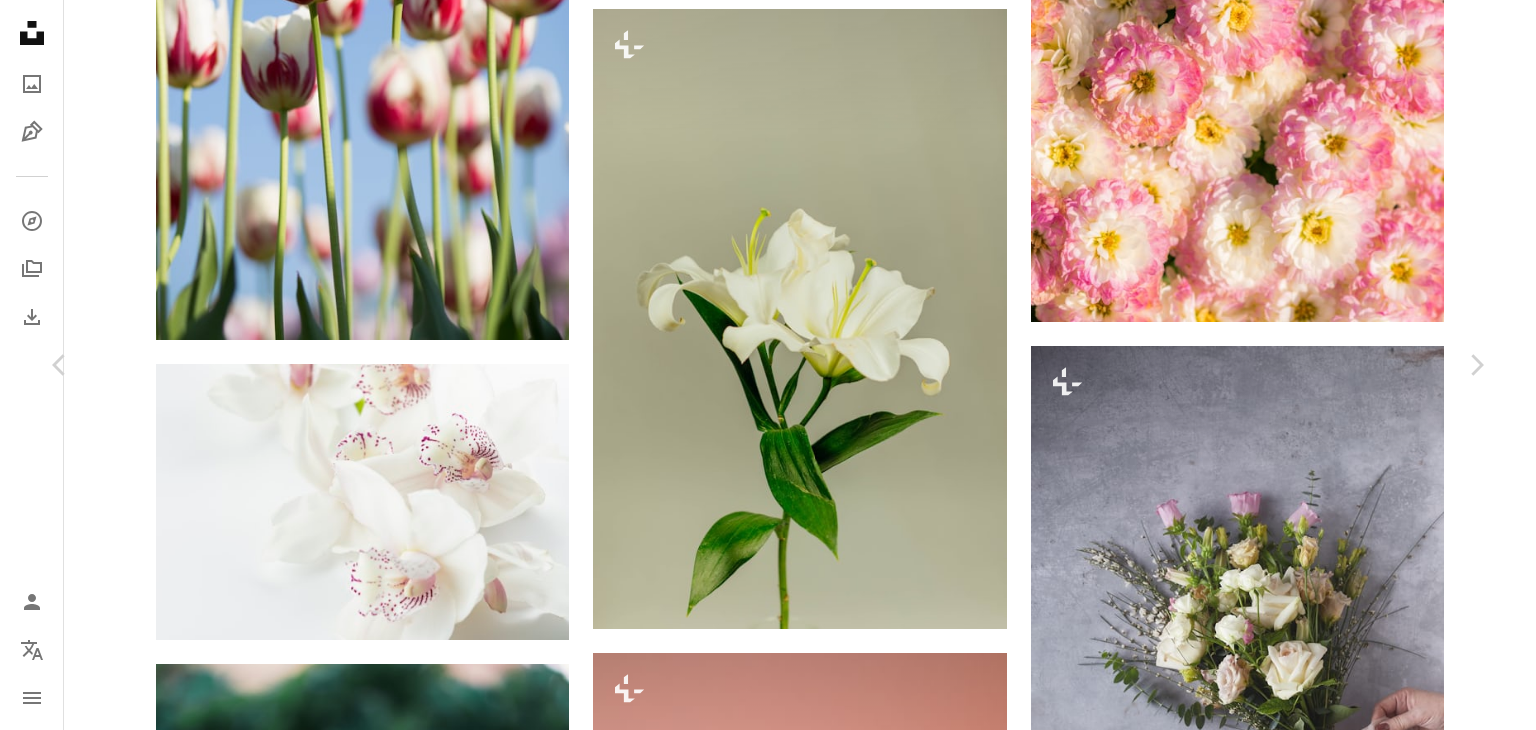 click on "An X shape" at bounding box center (20, 20) 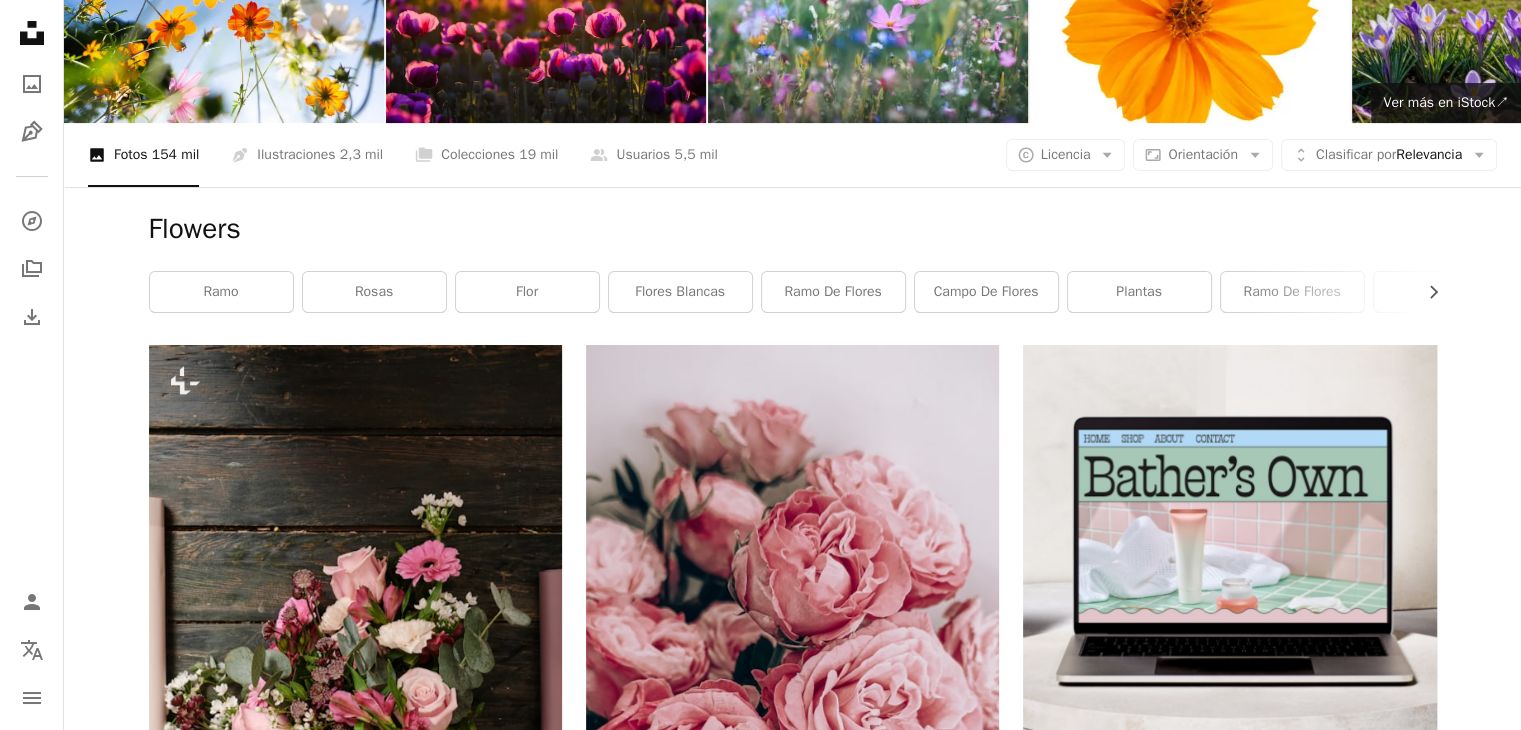 scroll, scrollTop: 0, scrollLeft: 0, axis: both 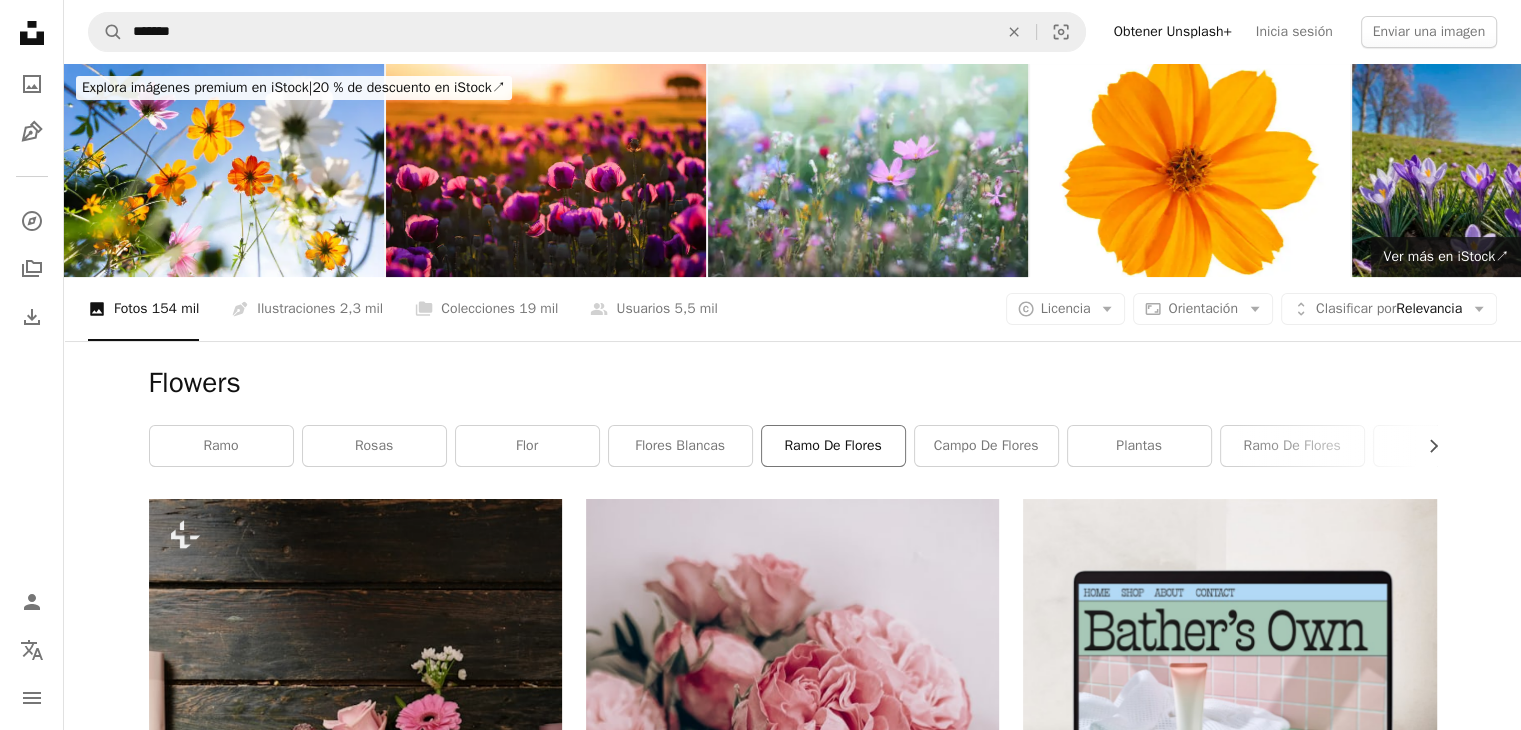 click on "ramo de flores" at bounding box center (833, 446) 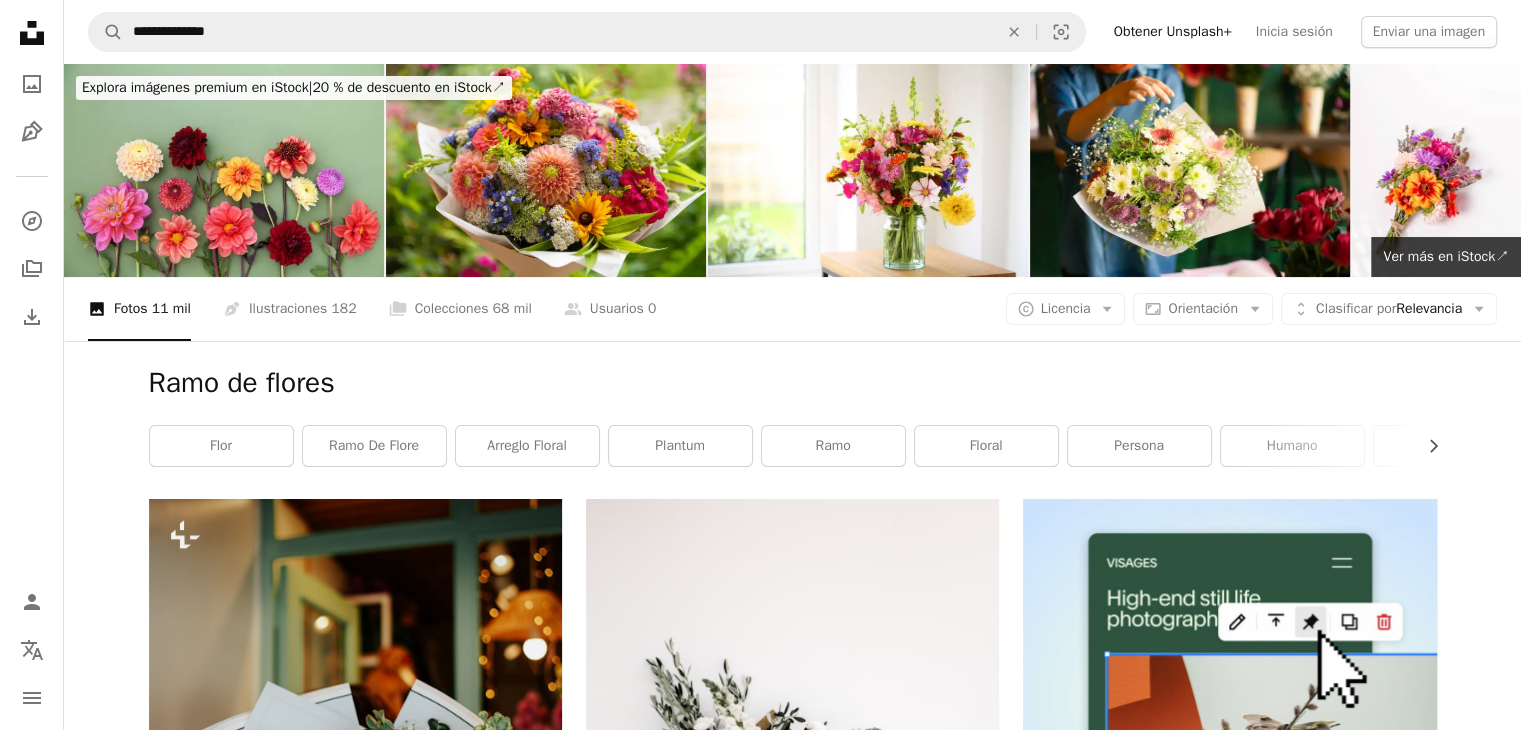 scroll, scrollTop: 0, scrollLeft: 0, axis: both 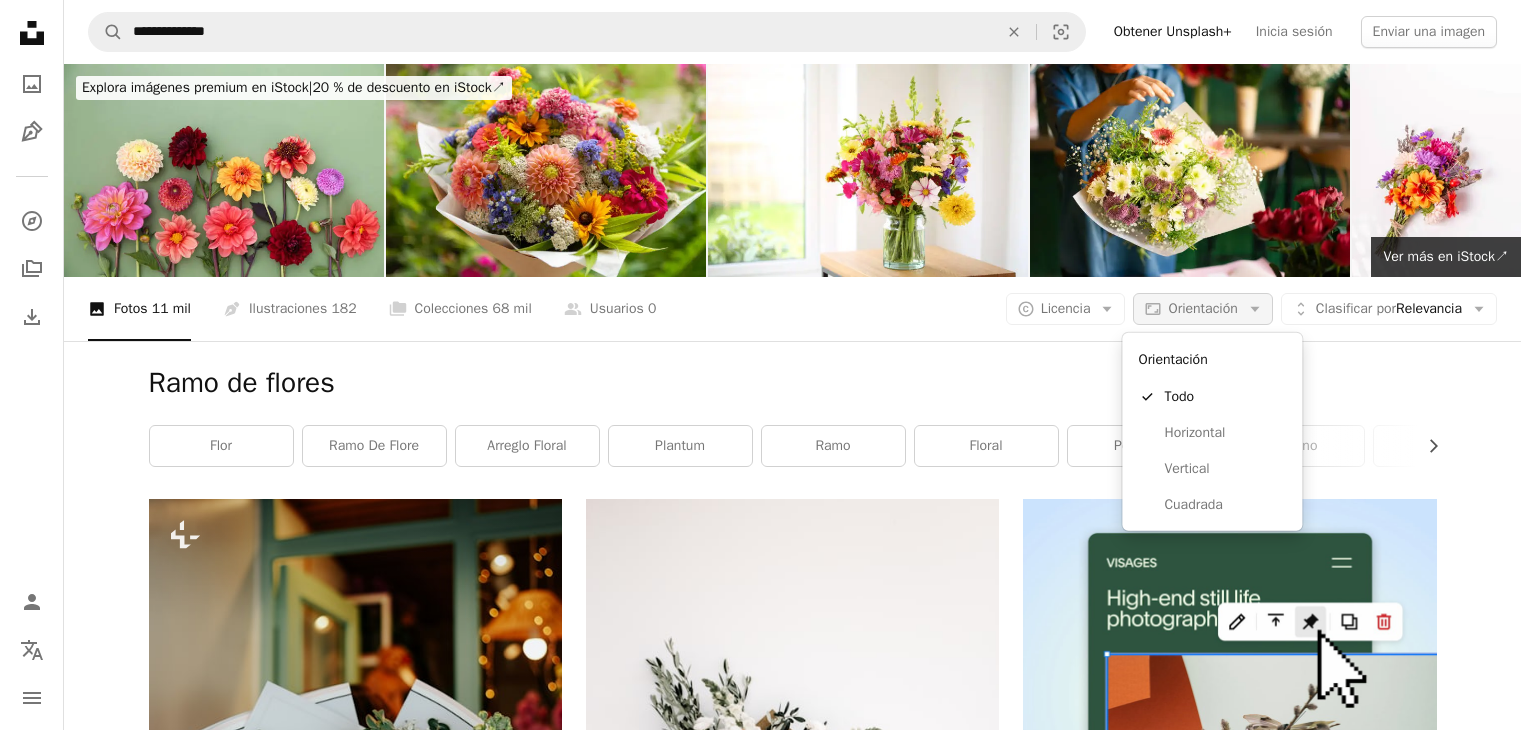 click on "Aspect ratio Orientación Arrow down" at bounding box center [1202, 309] 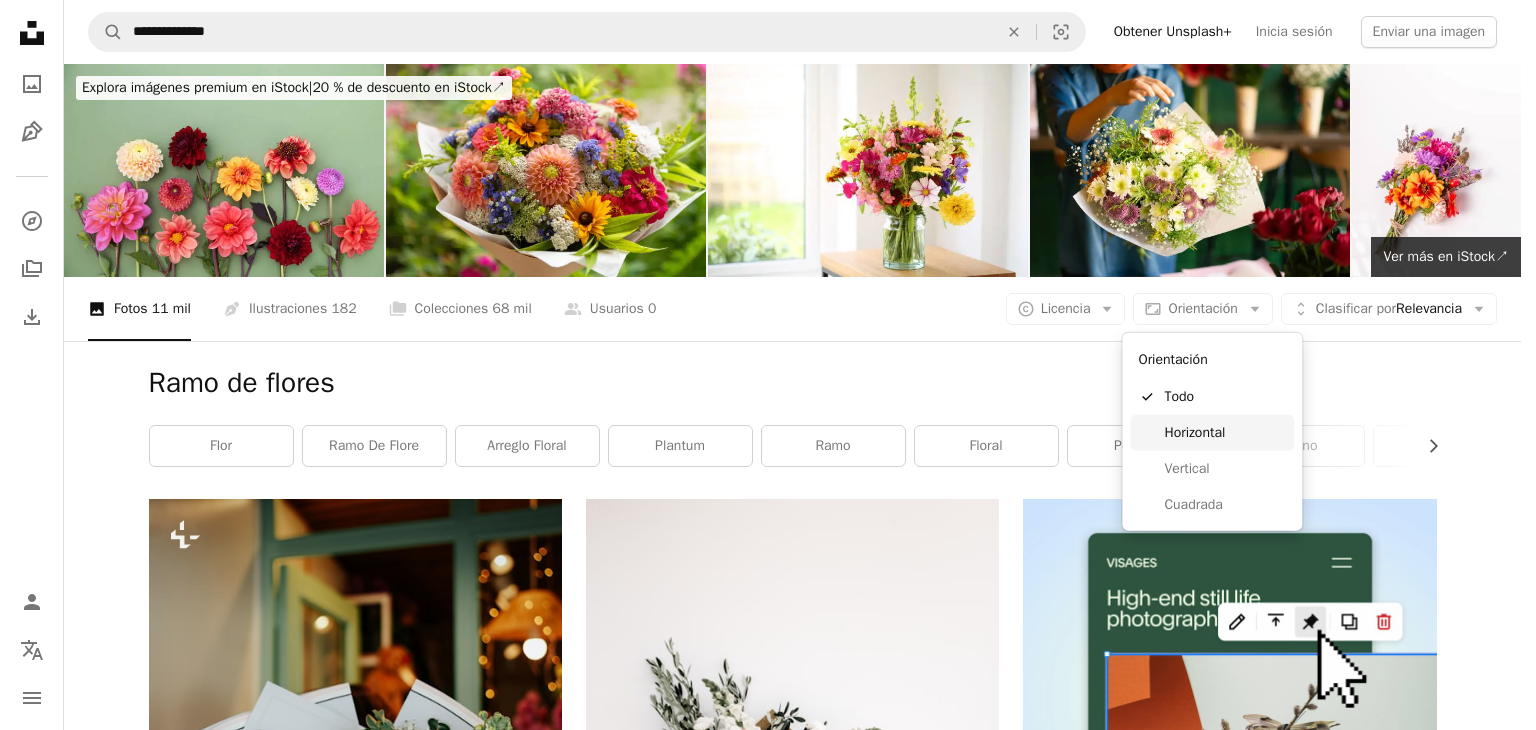 click on "Horizontal" at bounding box center (1225, 433) 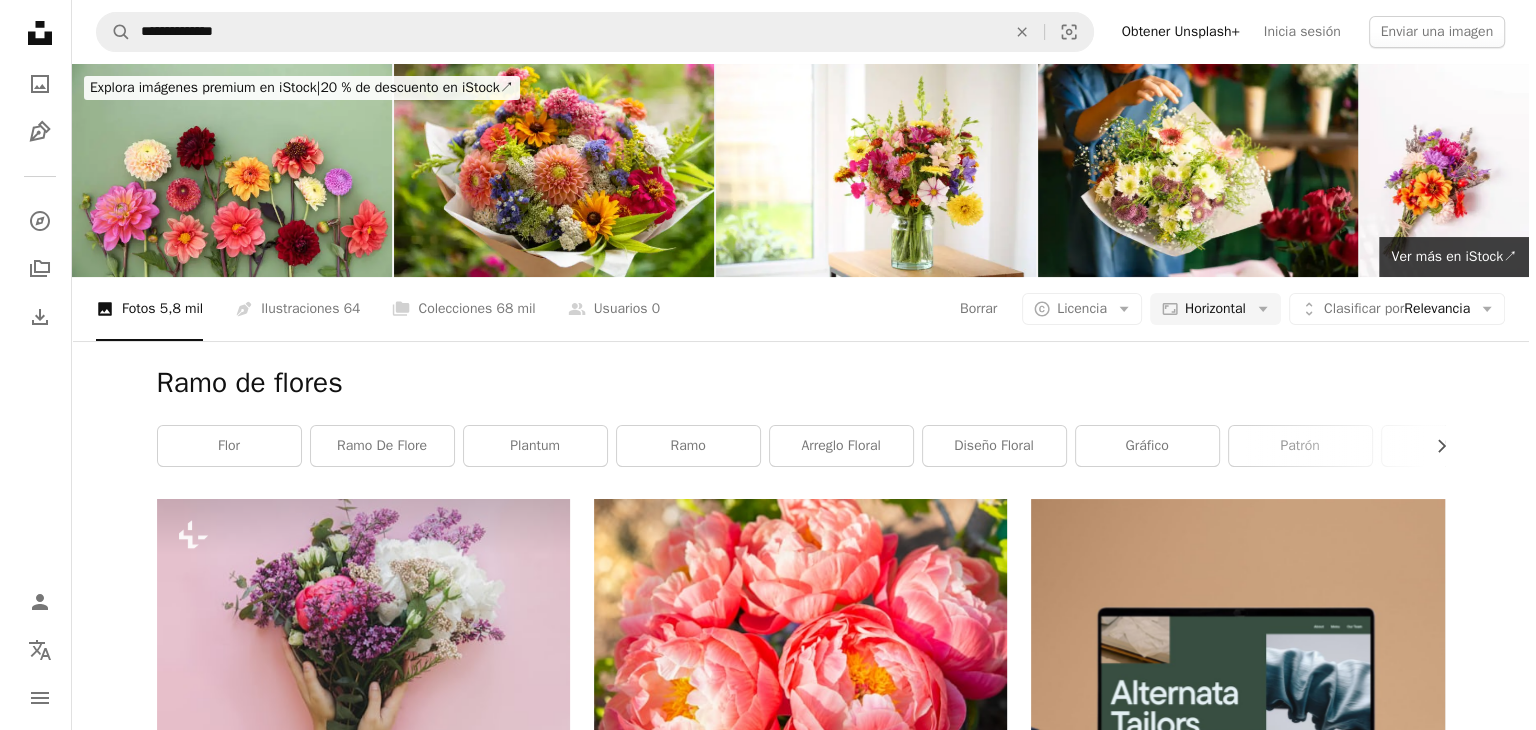 scroll, scrollTop: 1020, scrollLeft: 0, axis: vertical 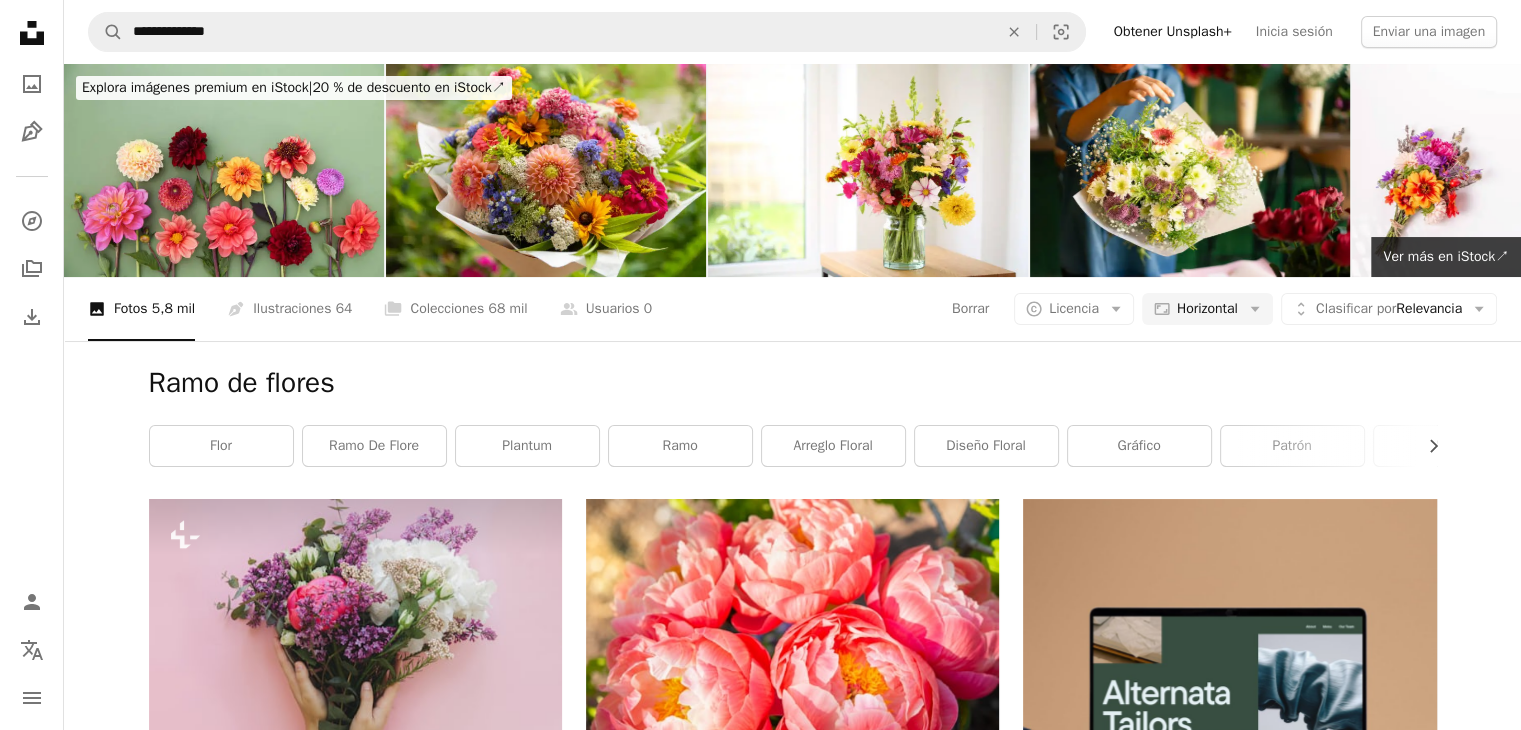 click at bounding box center (792, 1256) 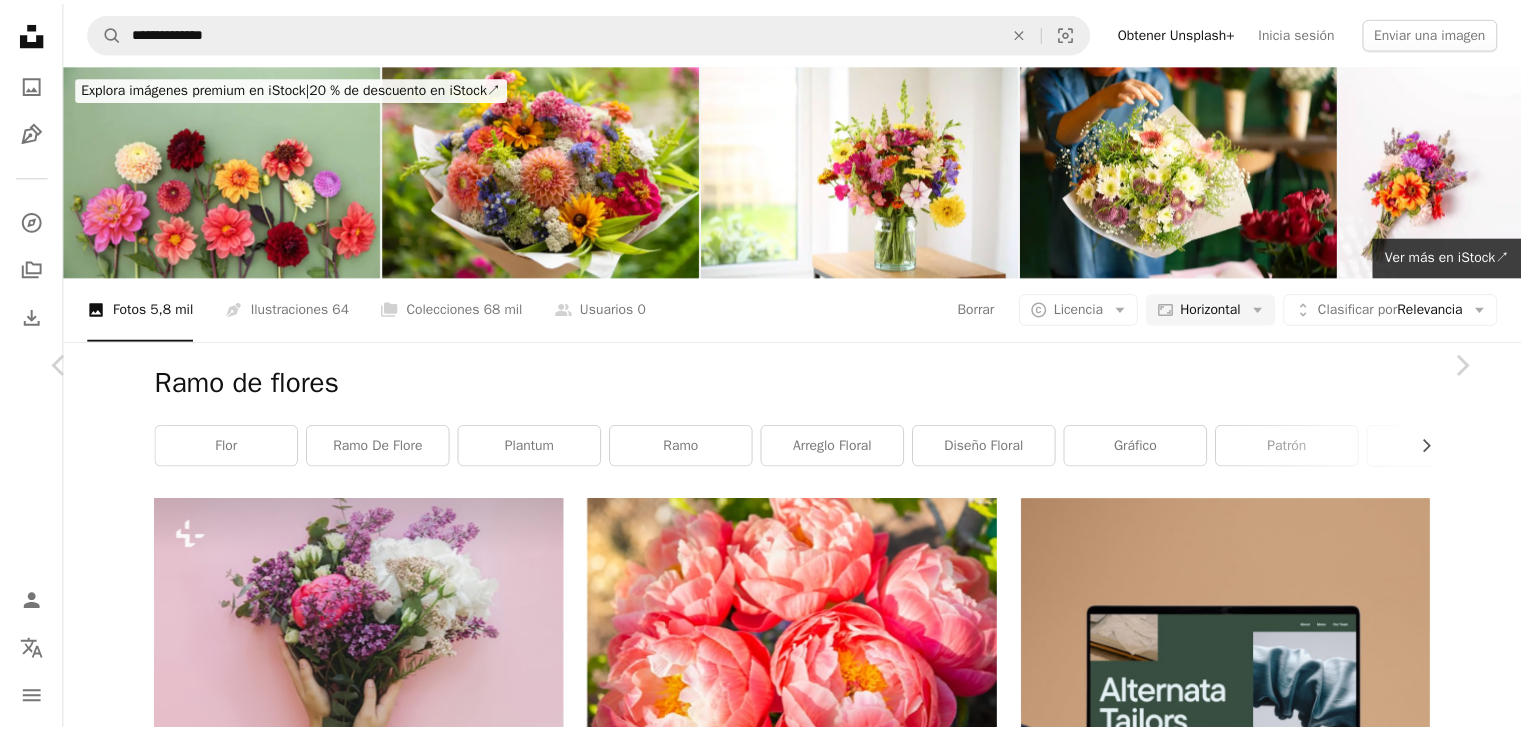 scroll, scrollTop: 2108, scrollLeft: 0, axis: vertical 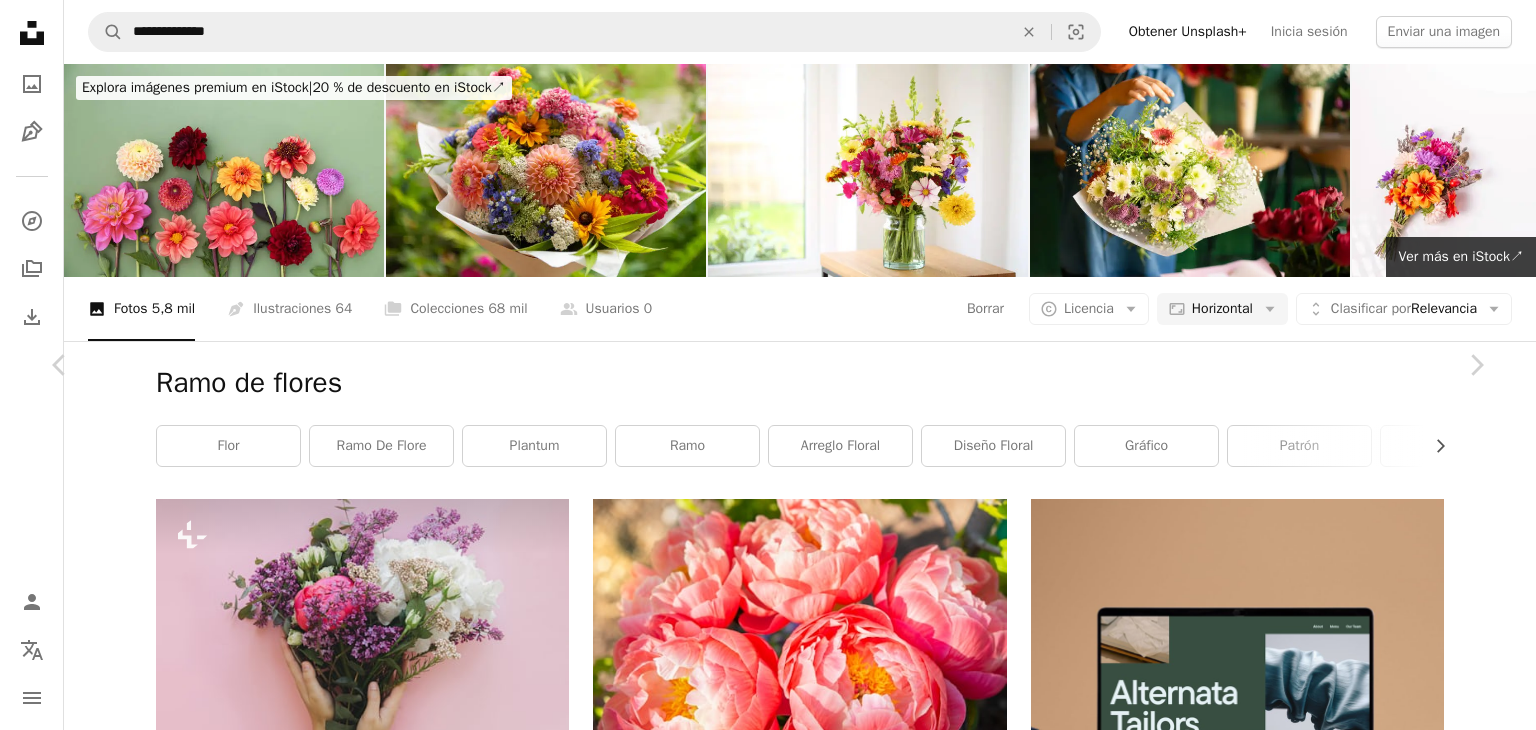 click on "An X shape" at bounding box center [20, 20] 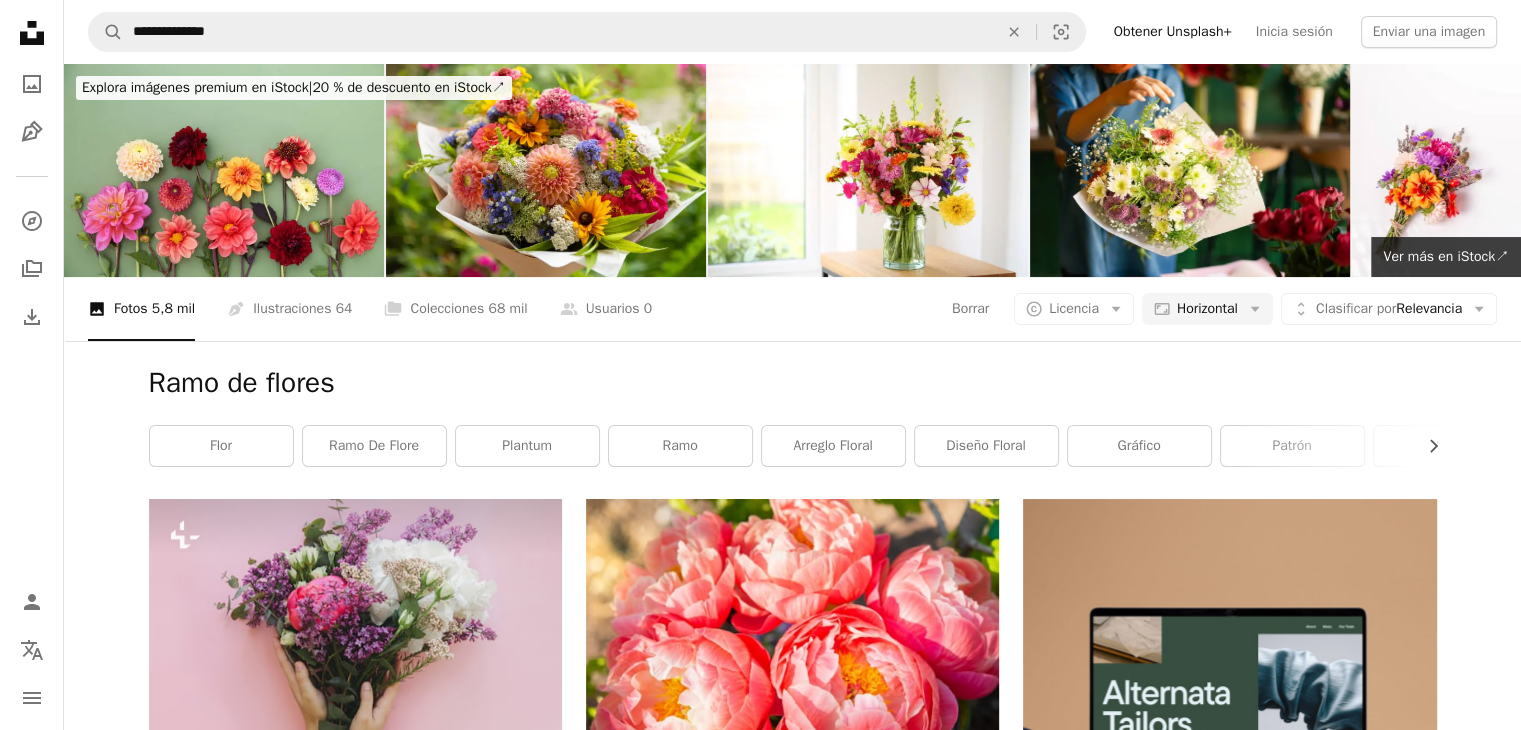 scroll, scrollTop: 2814, scrollLeft: 0, axis: vertical 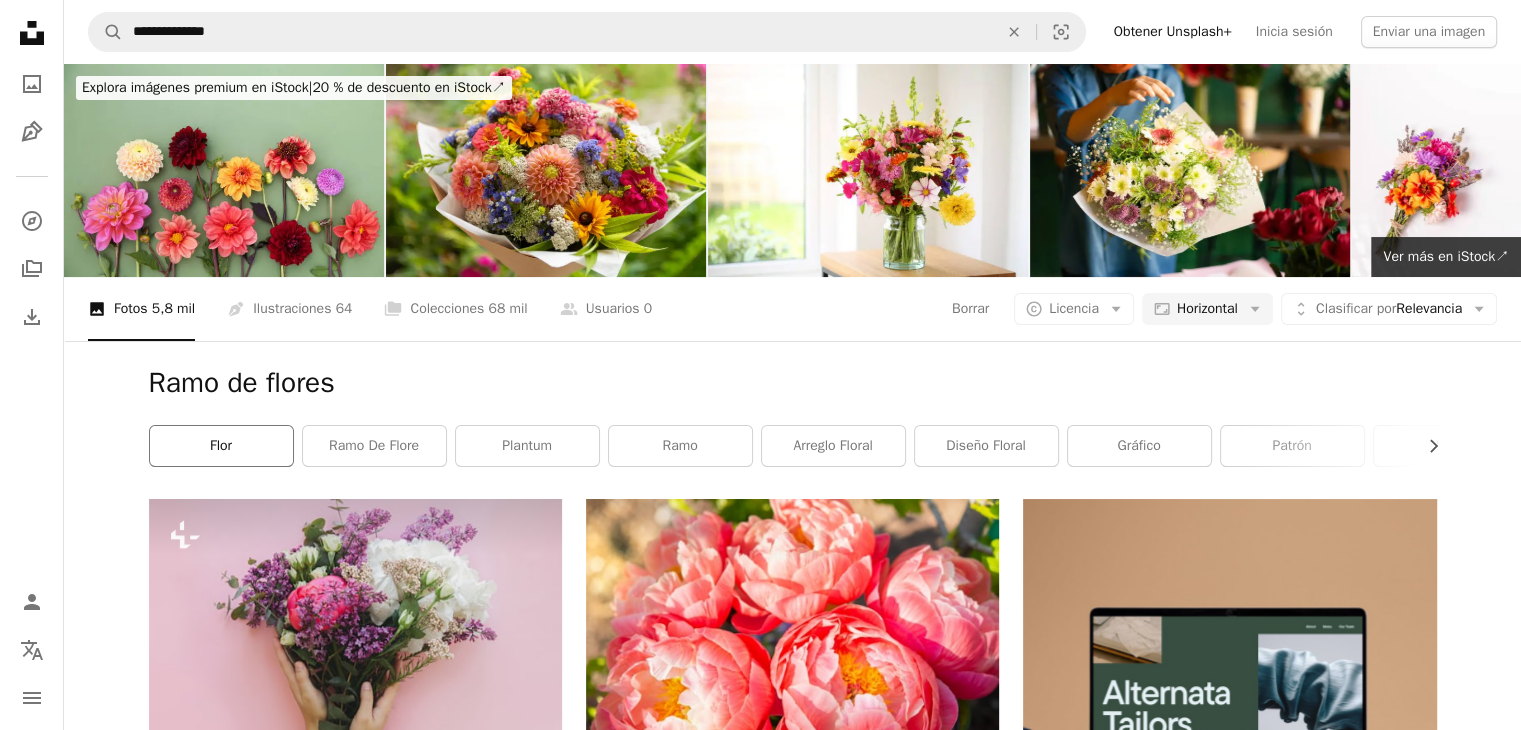 click on "flor" at bounding box center (221, 446) 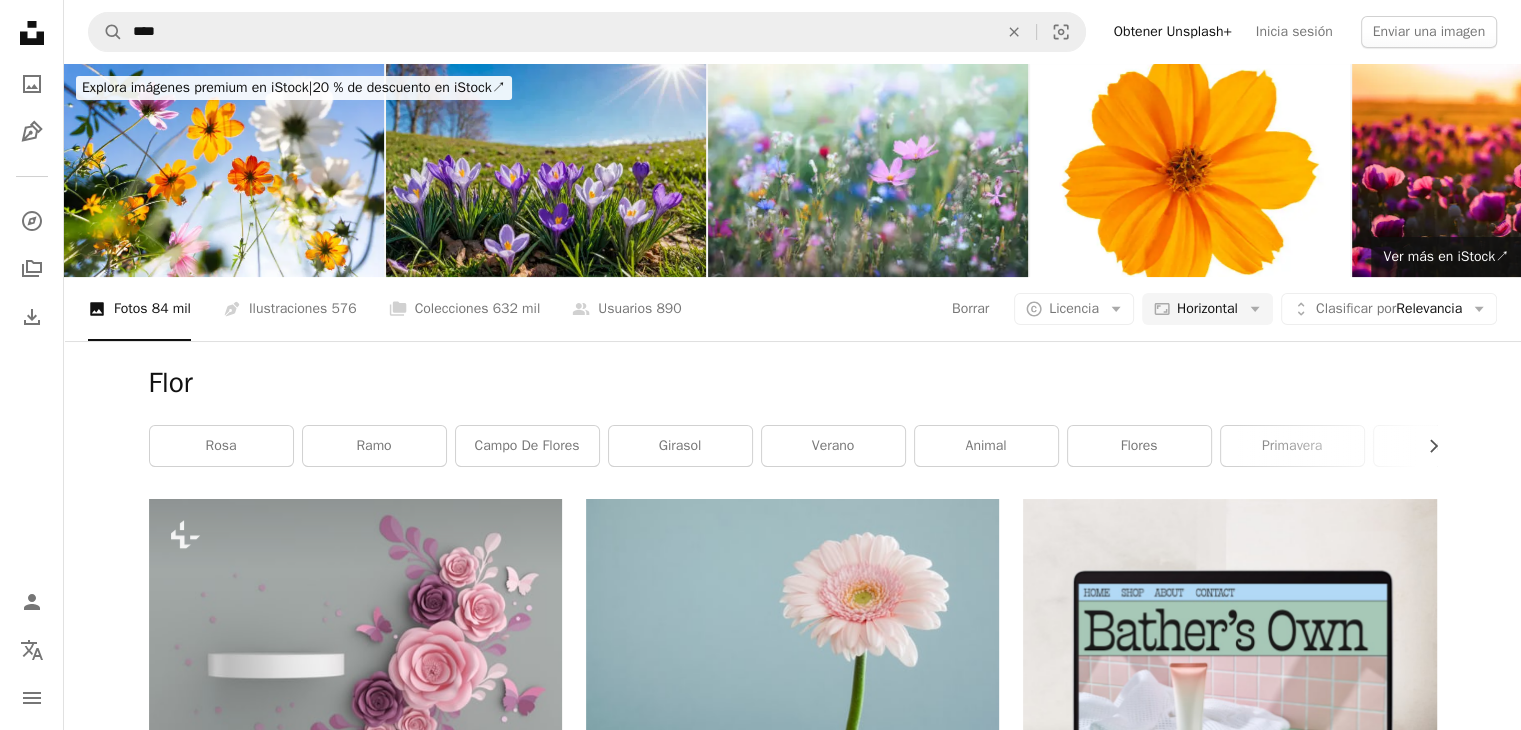 scroll, scrollTop: 2812, scrollLeft: 0, axis: vertical 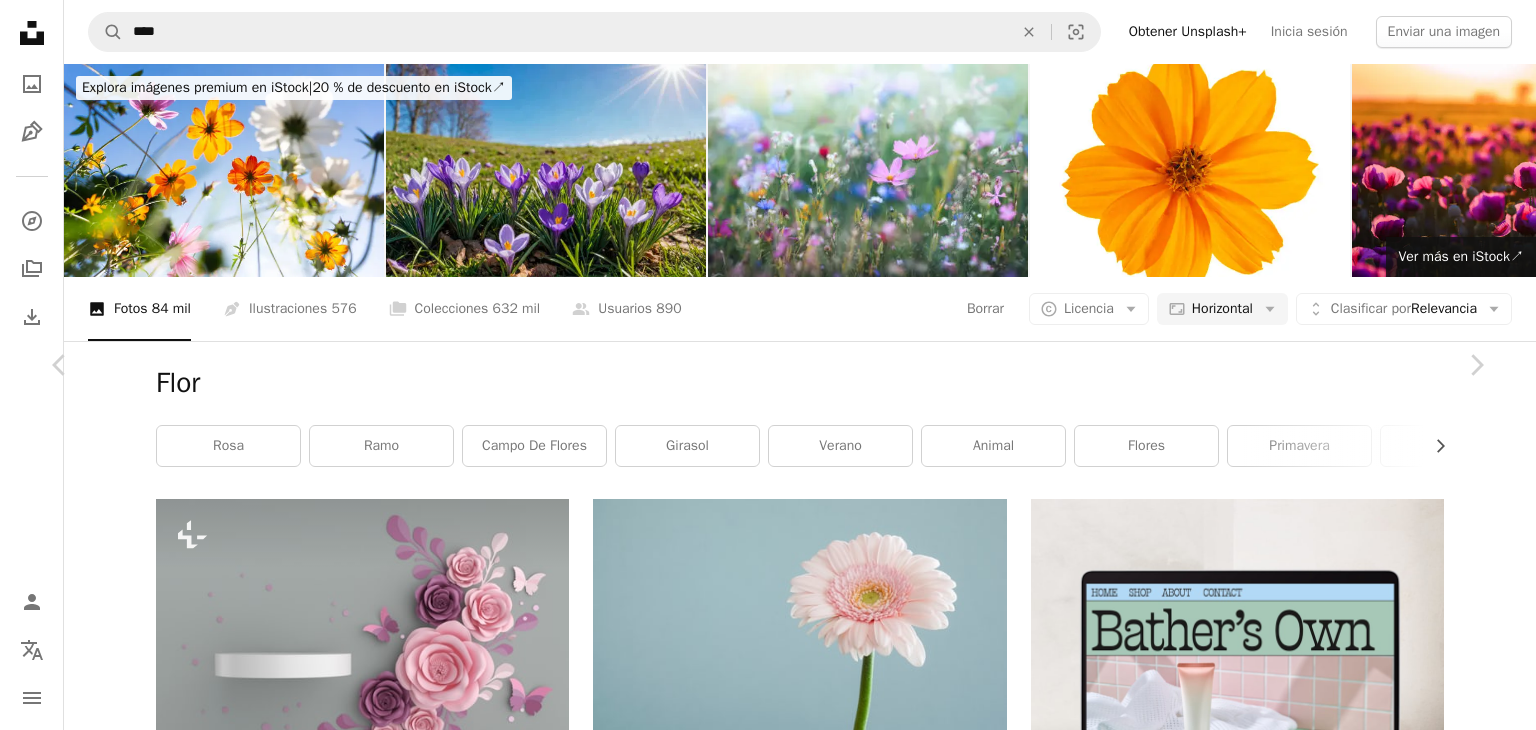 click at bounding box center (760, 10071) 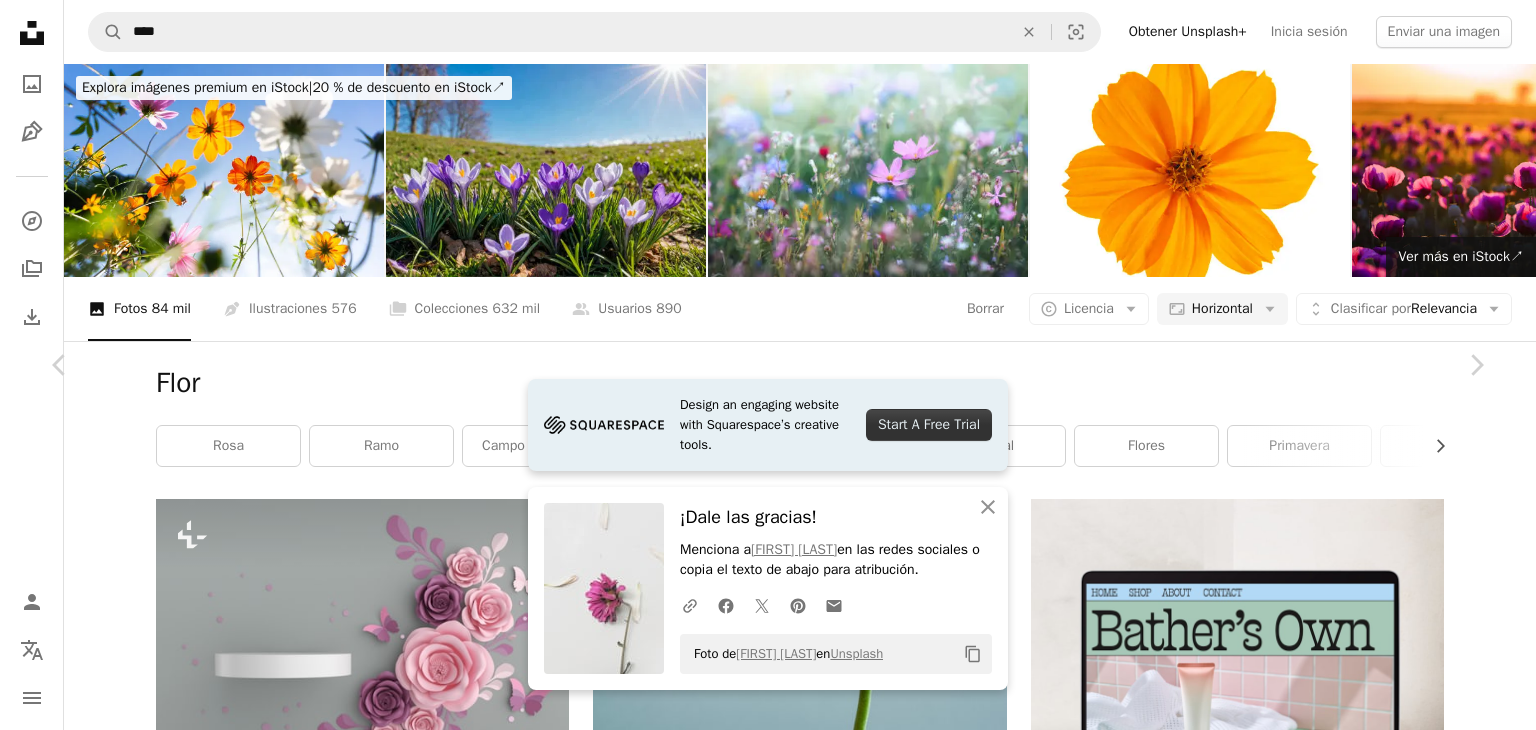 click at bounding box center [761, 10122] 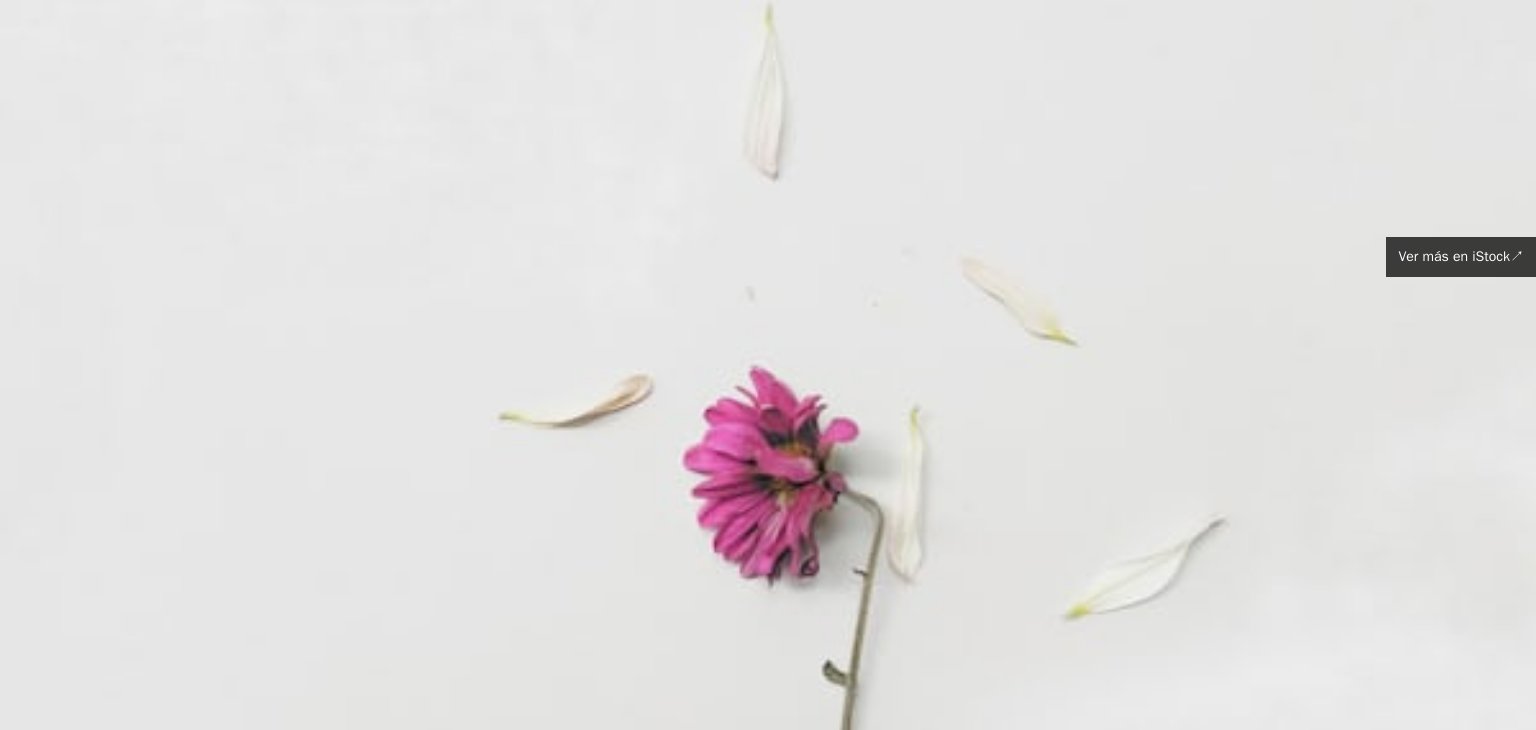 scroll, scrollTop: 6268, scrollLeft: 0, axis: vertical 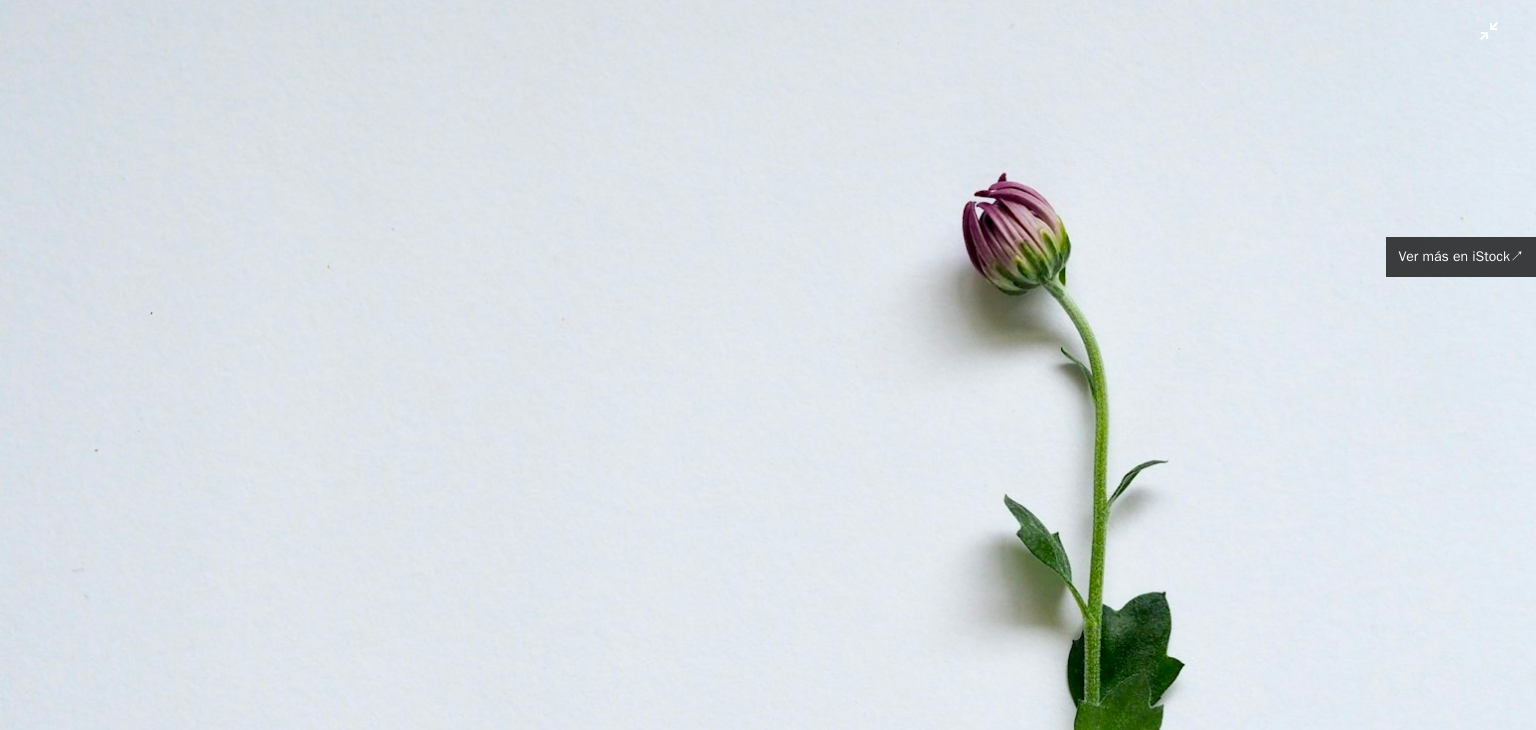 click at bounding box center [768, 576] 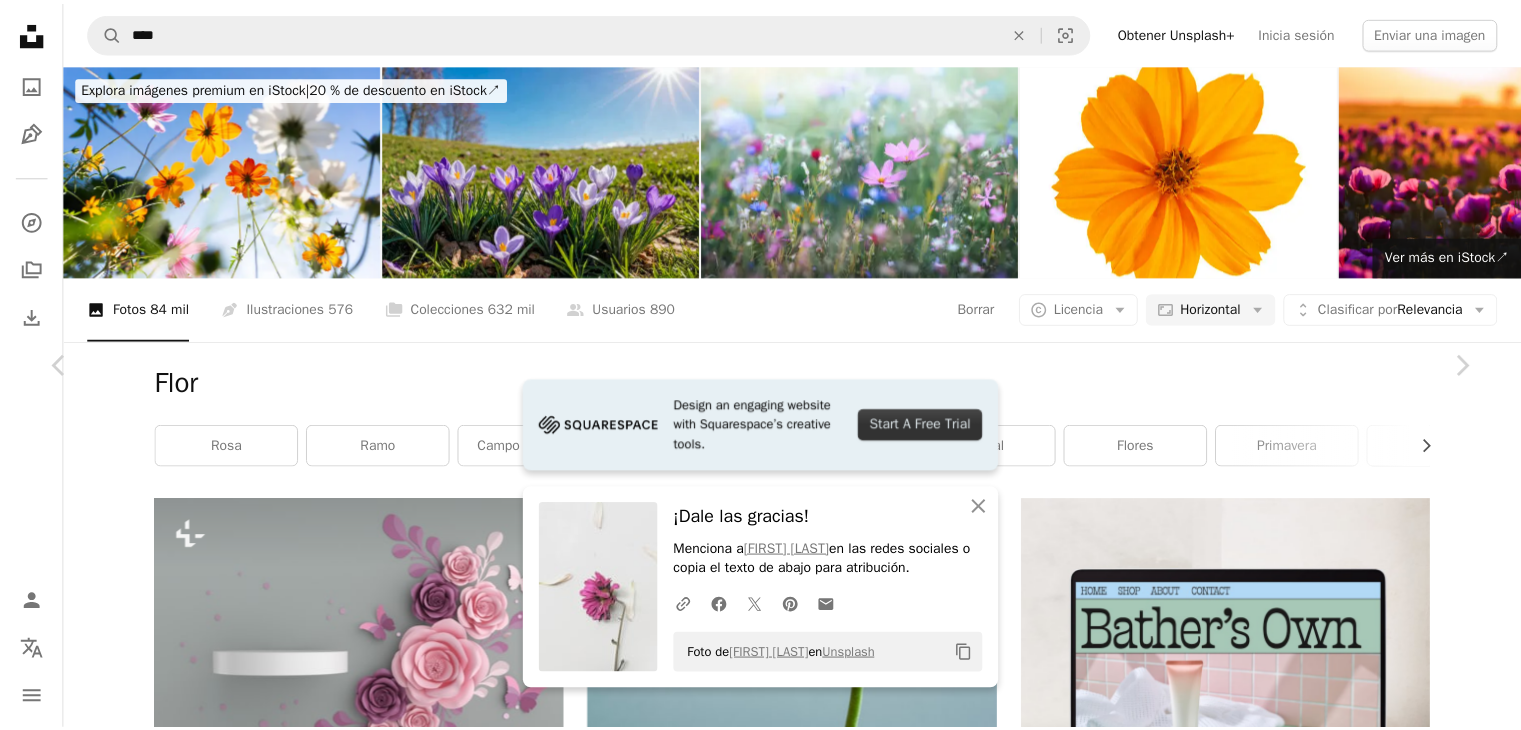 scroll, scrollTop: 1976, scrollLeft: 0, axis: vertical 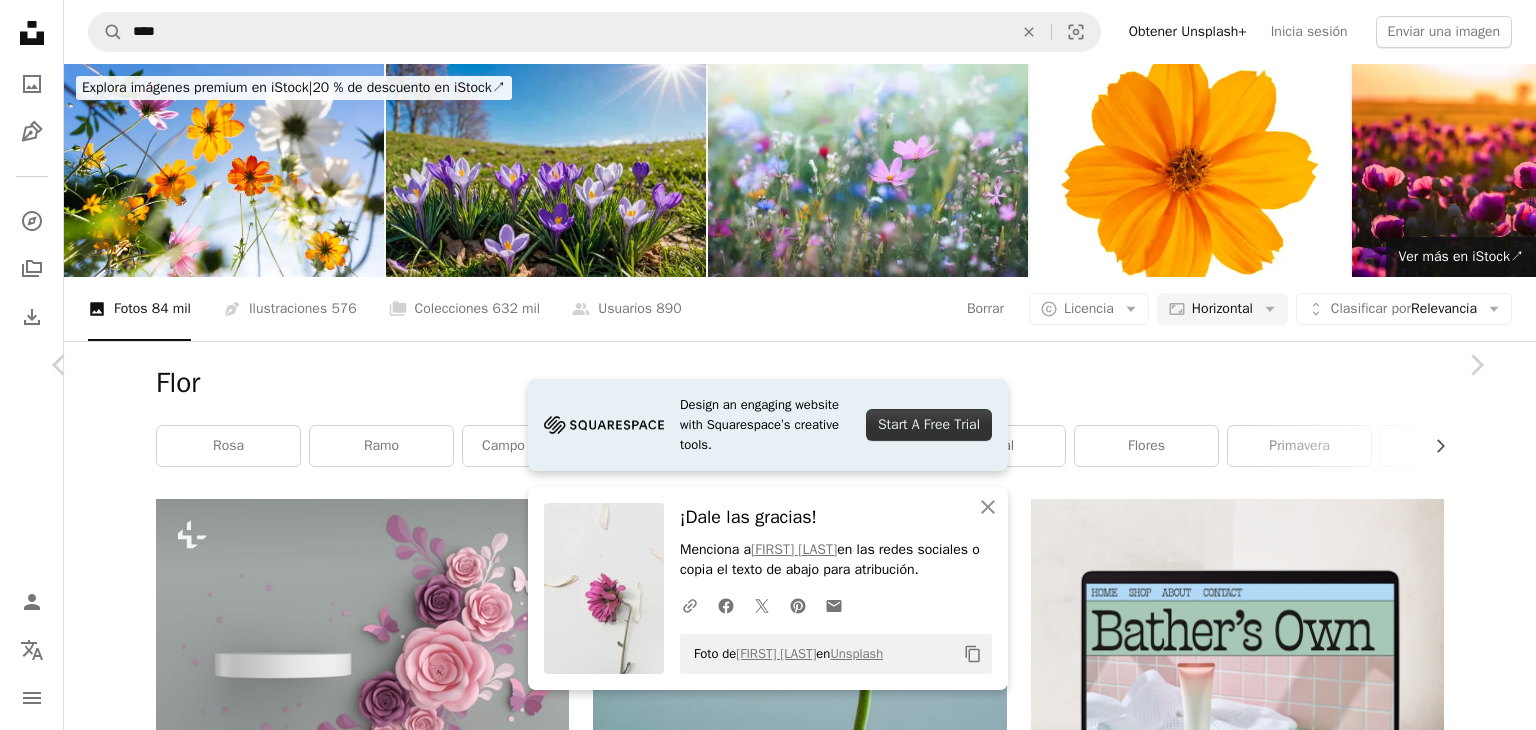 click on "An X shape" at bounding box center (20, 20) 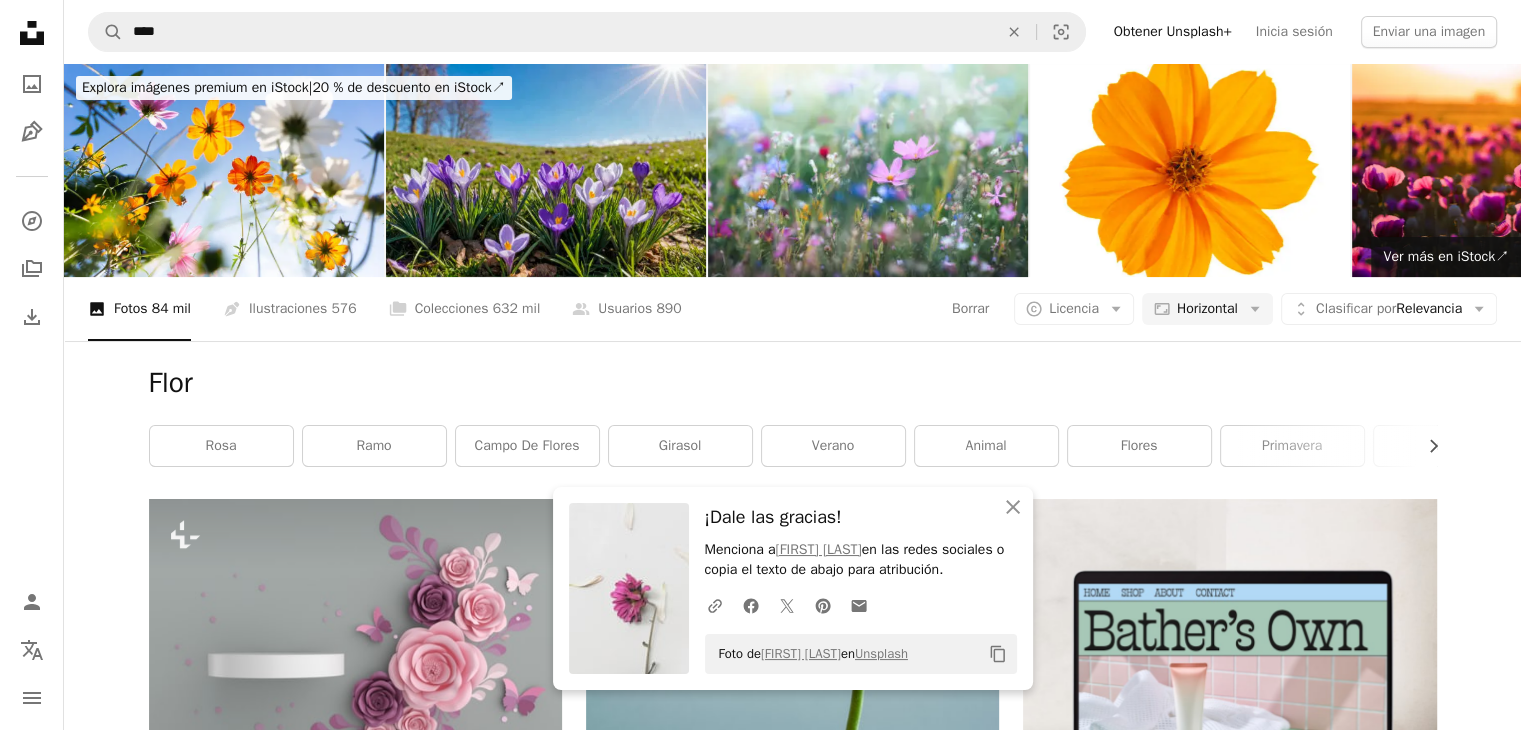 scroll, scrollTop: 5184, scrollLeft: 0, axis: vertical 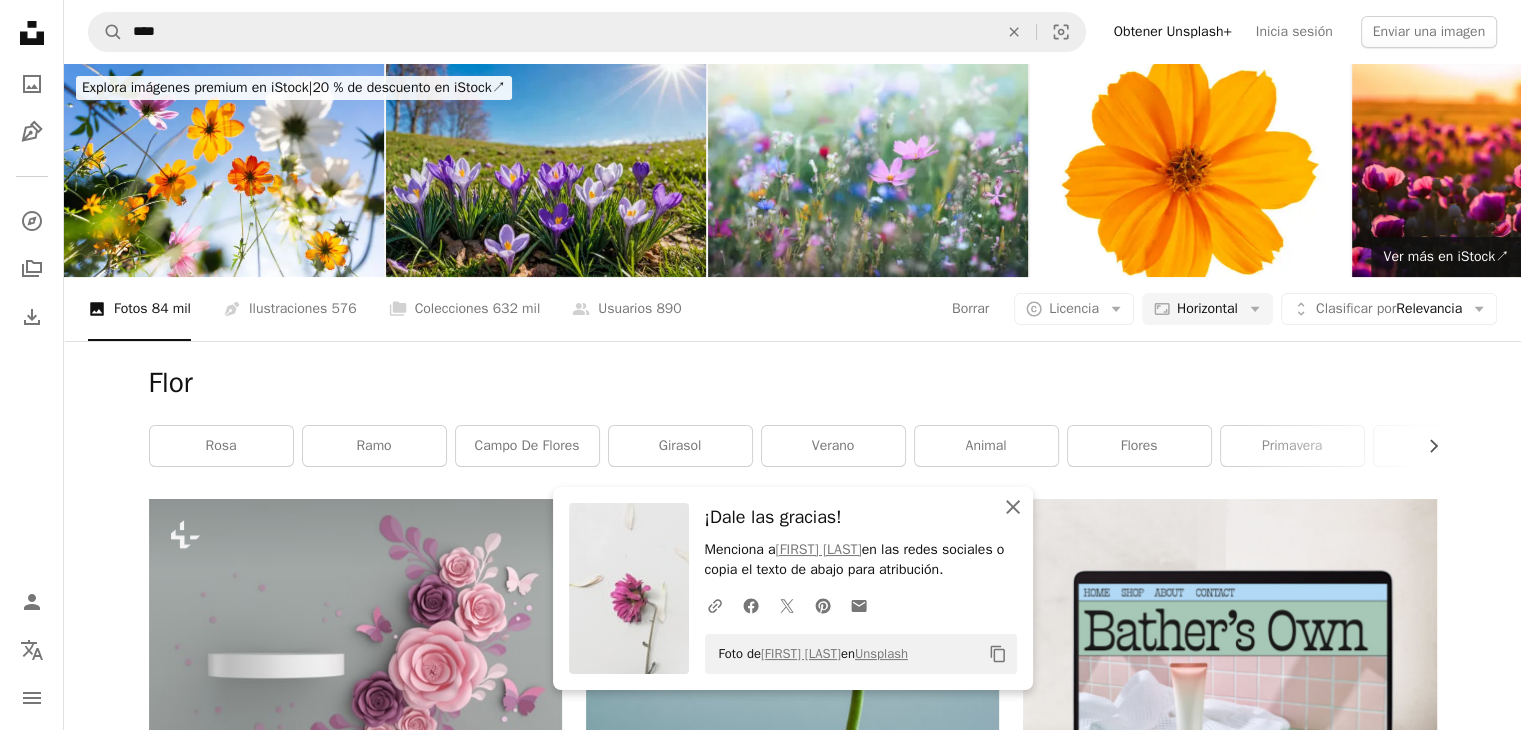 click on "An X shape" 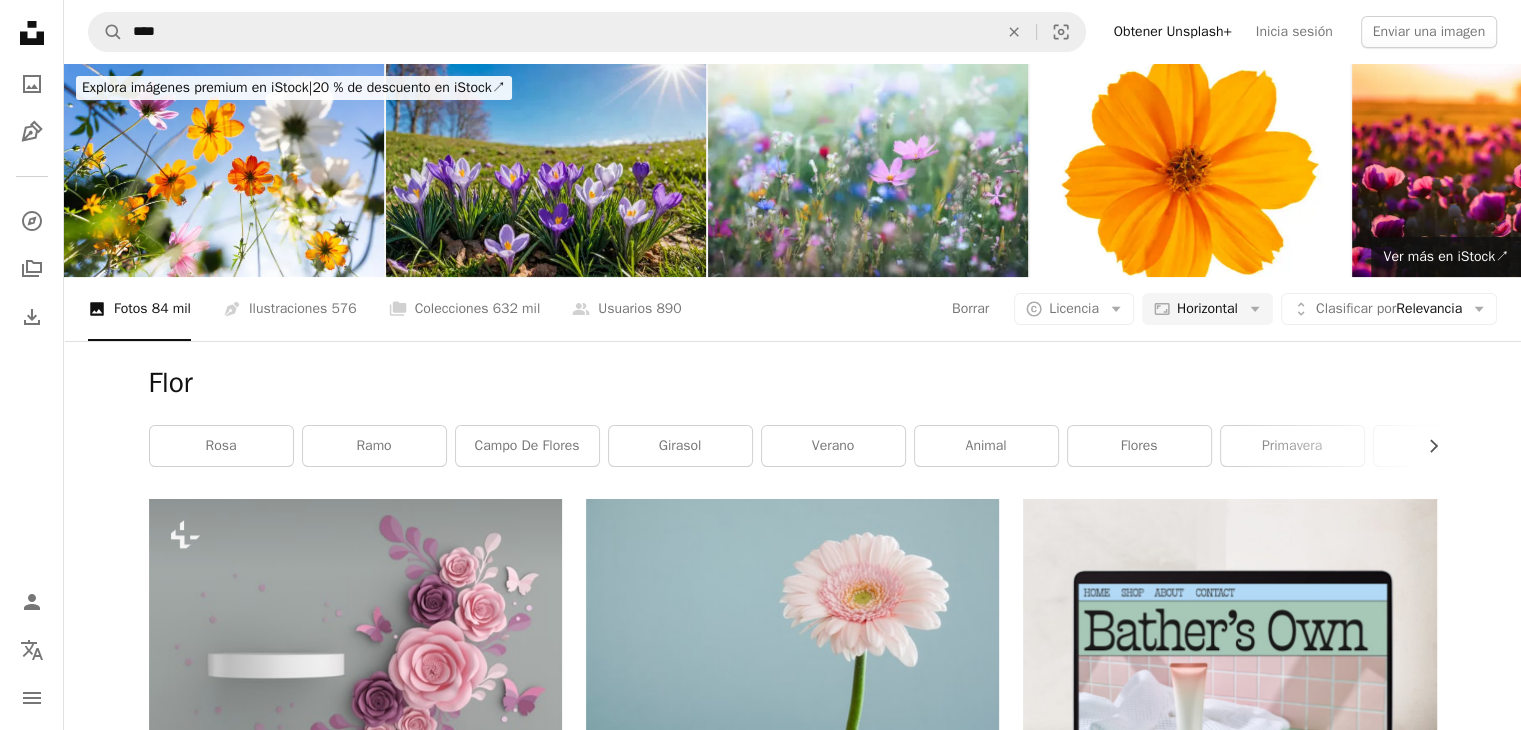 scroll, scrollTop: 0, scrollLeft: 0, axis: both 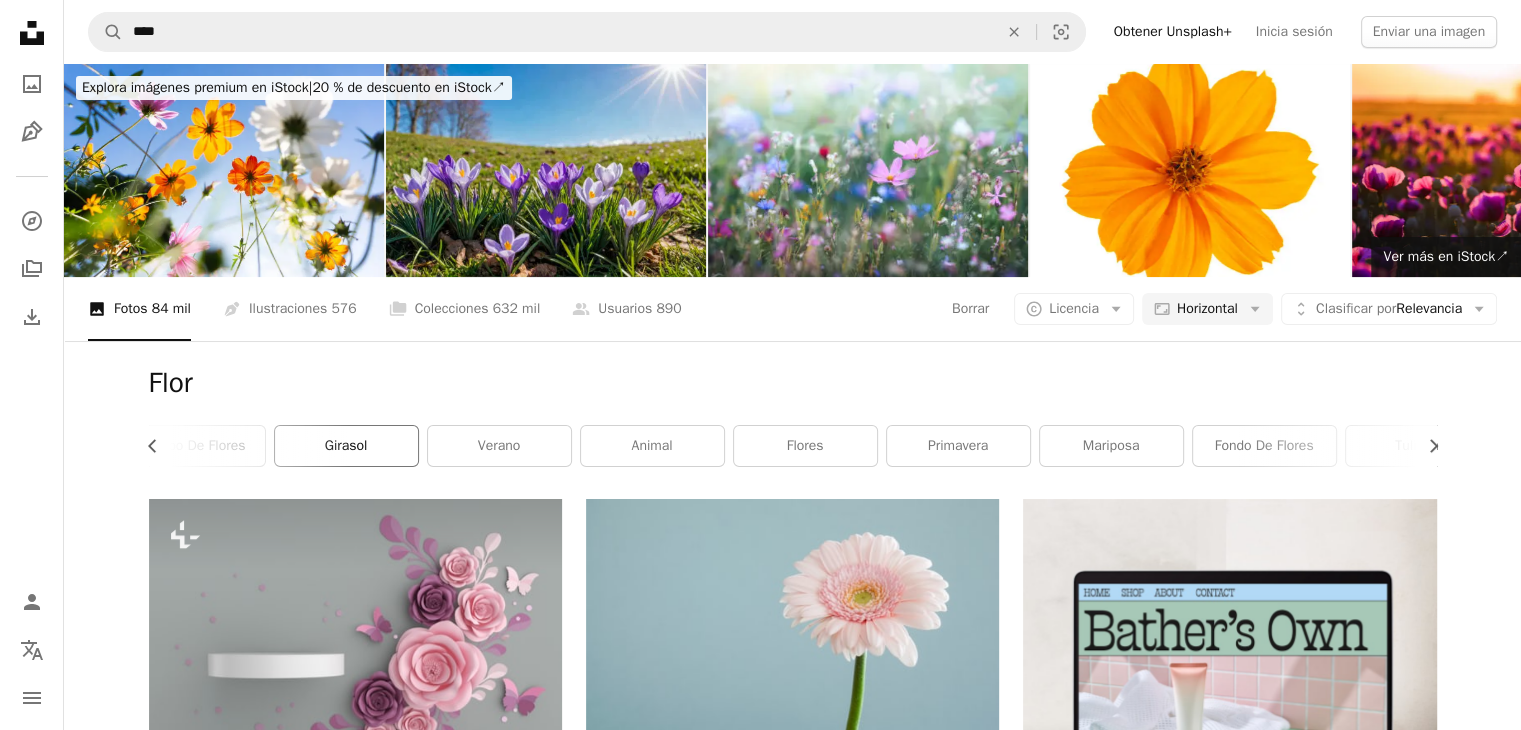 click on "girasol" at bounding box center [346, 446] 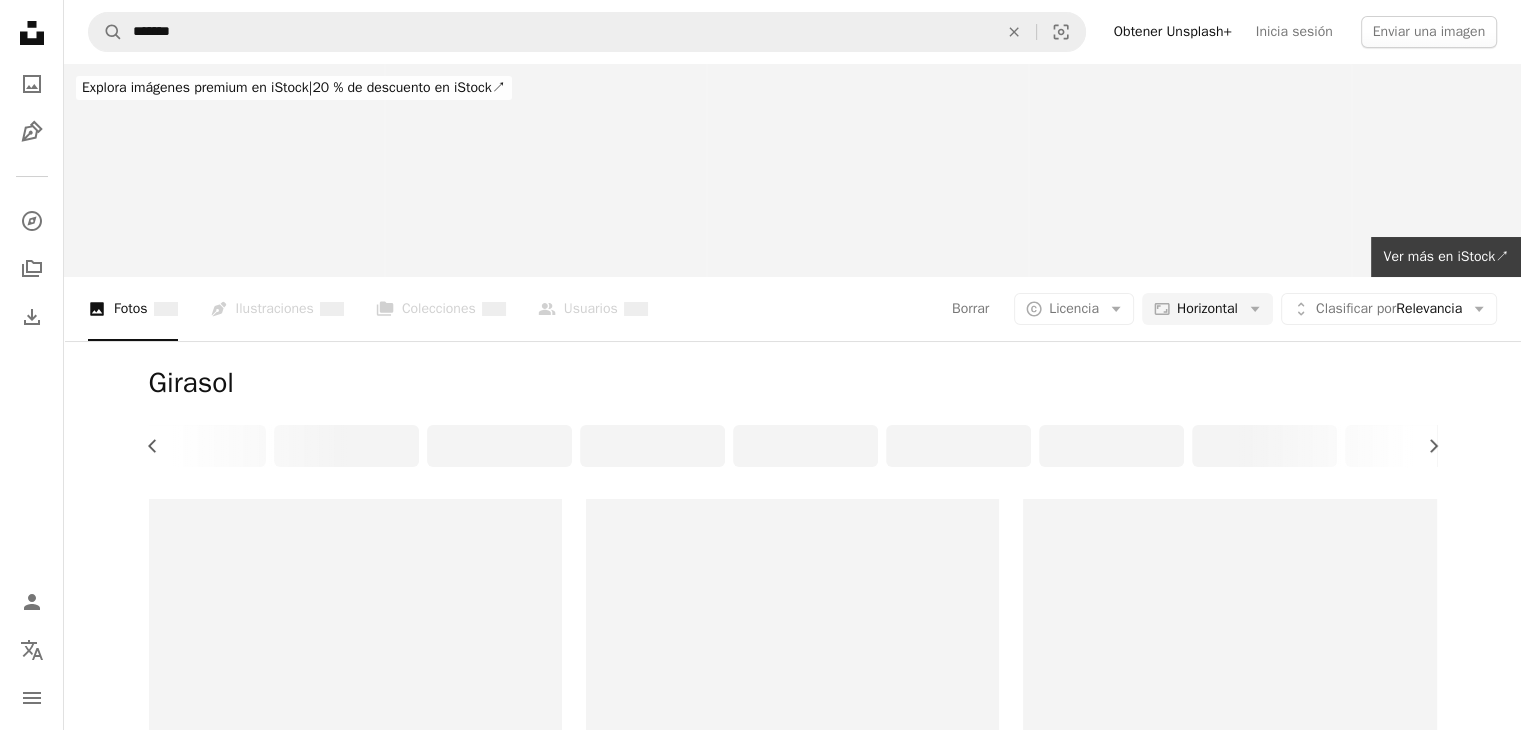 scroll, scrollTop: 0, scrollLeft: 80, axis: horizontal 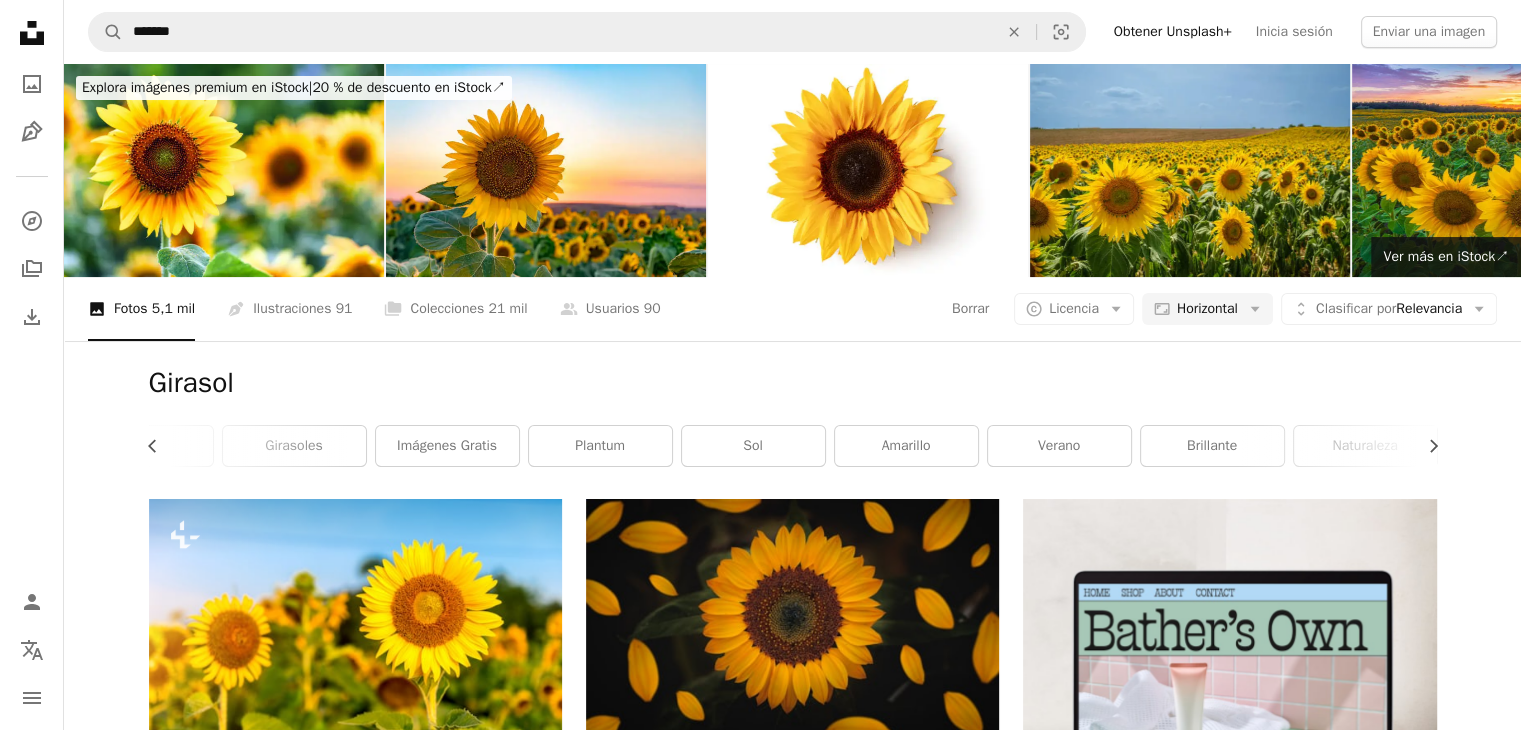 click at bounding box center (355, 1535) 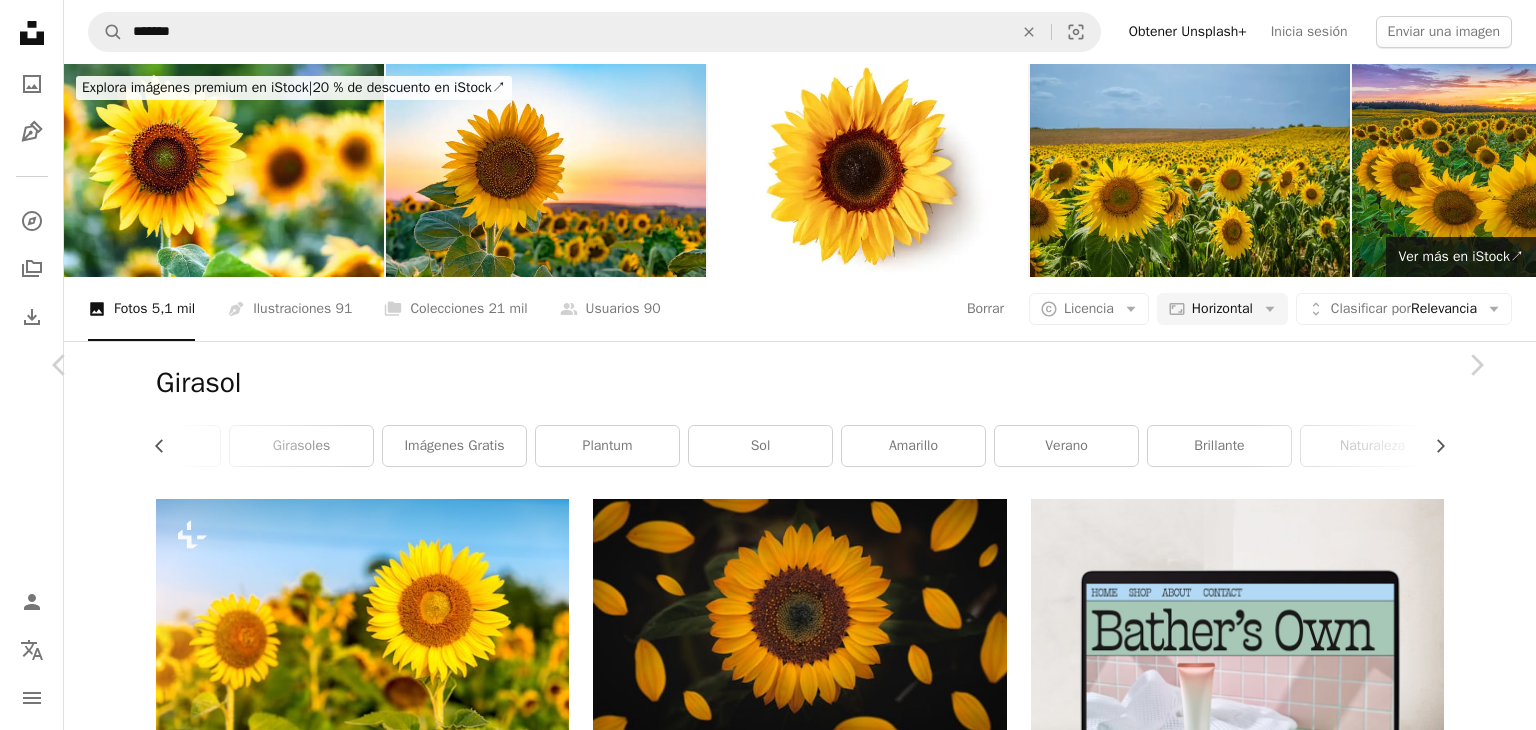 scroll, scrollTop: 1018, scrollLeft: 0, axis: vertical 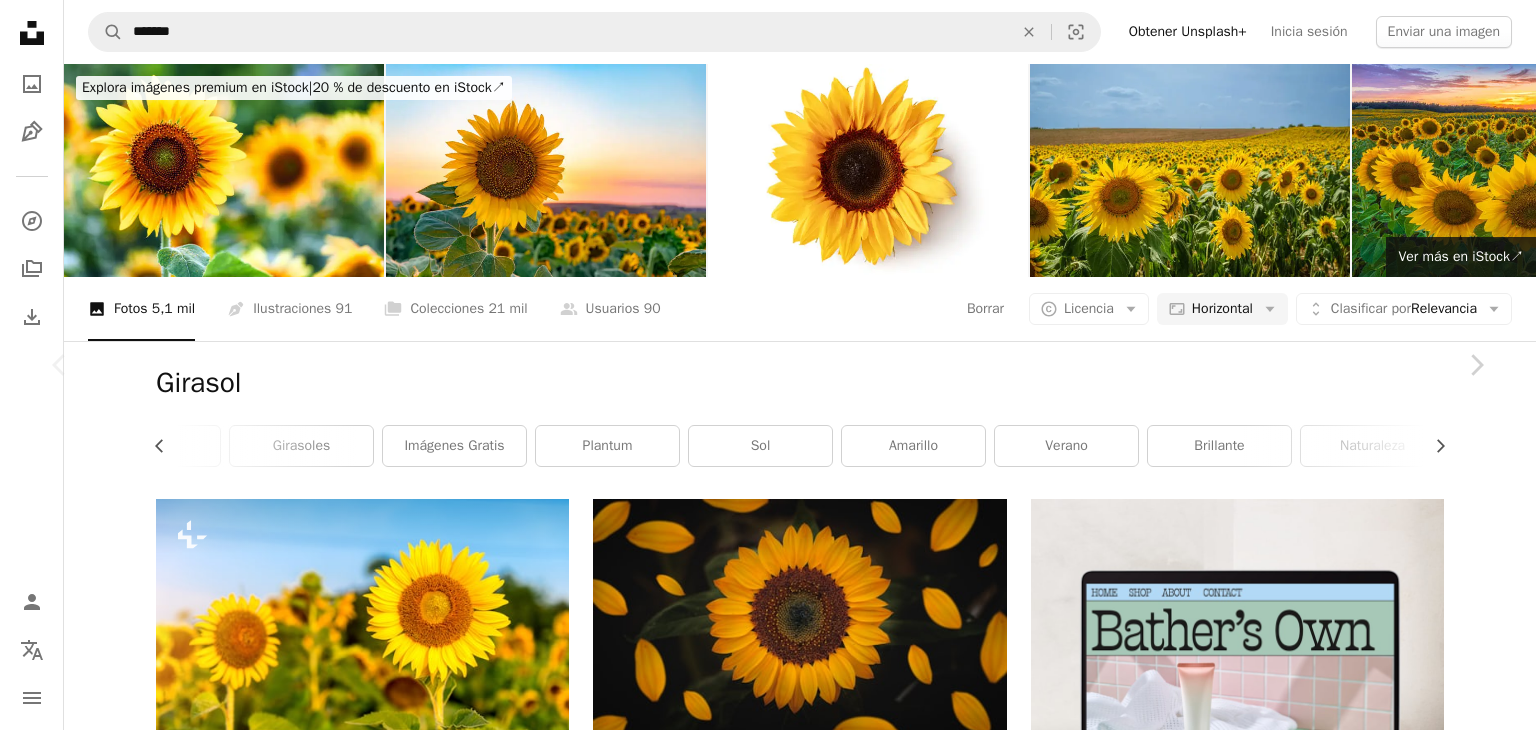 click at bounding box center [341, 4160] 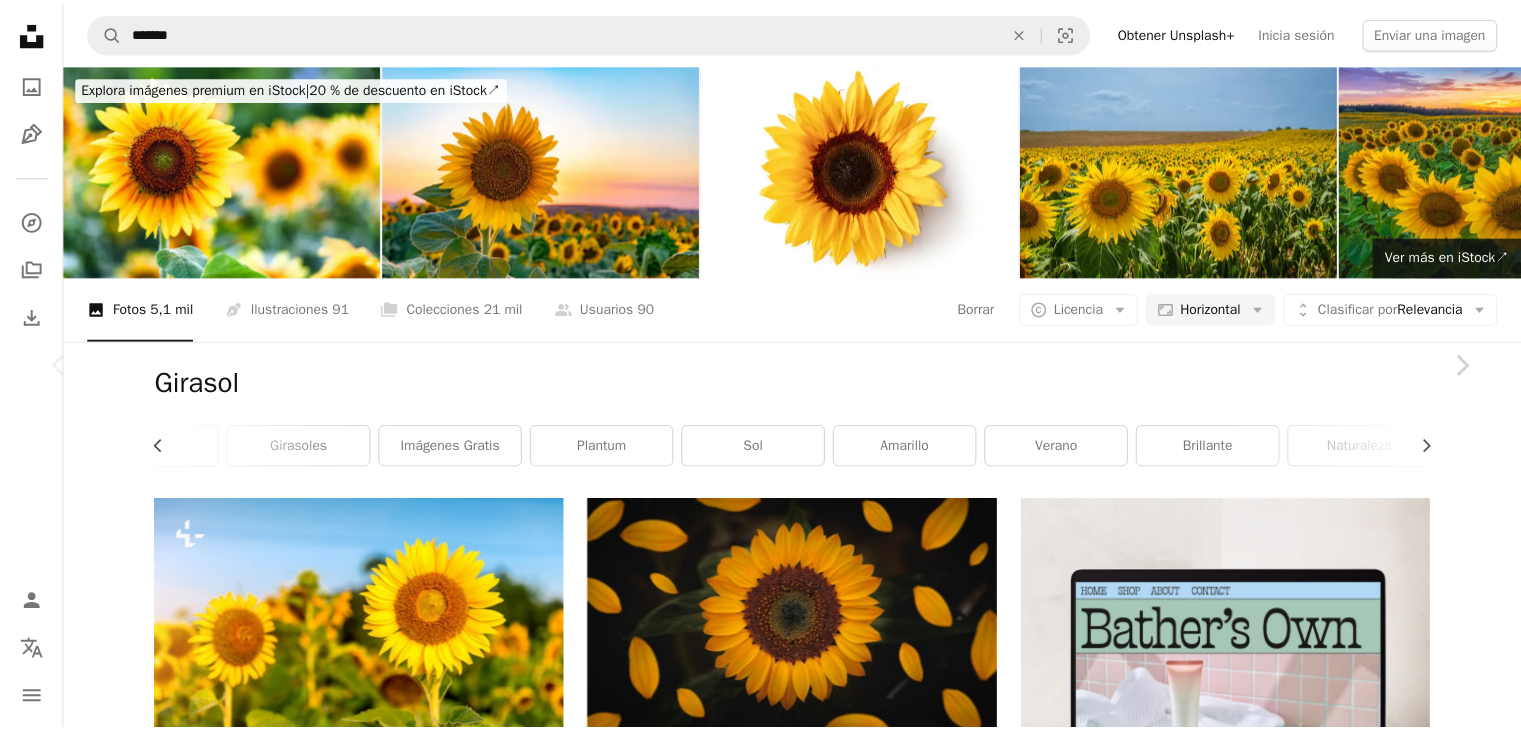 scroll, scrollTop: 0, scrollLeft: 0, axis: both 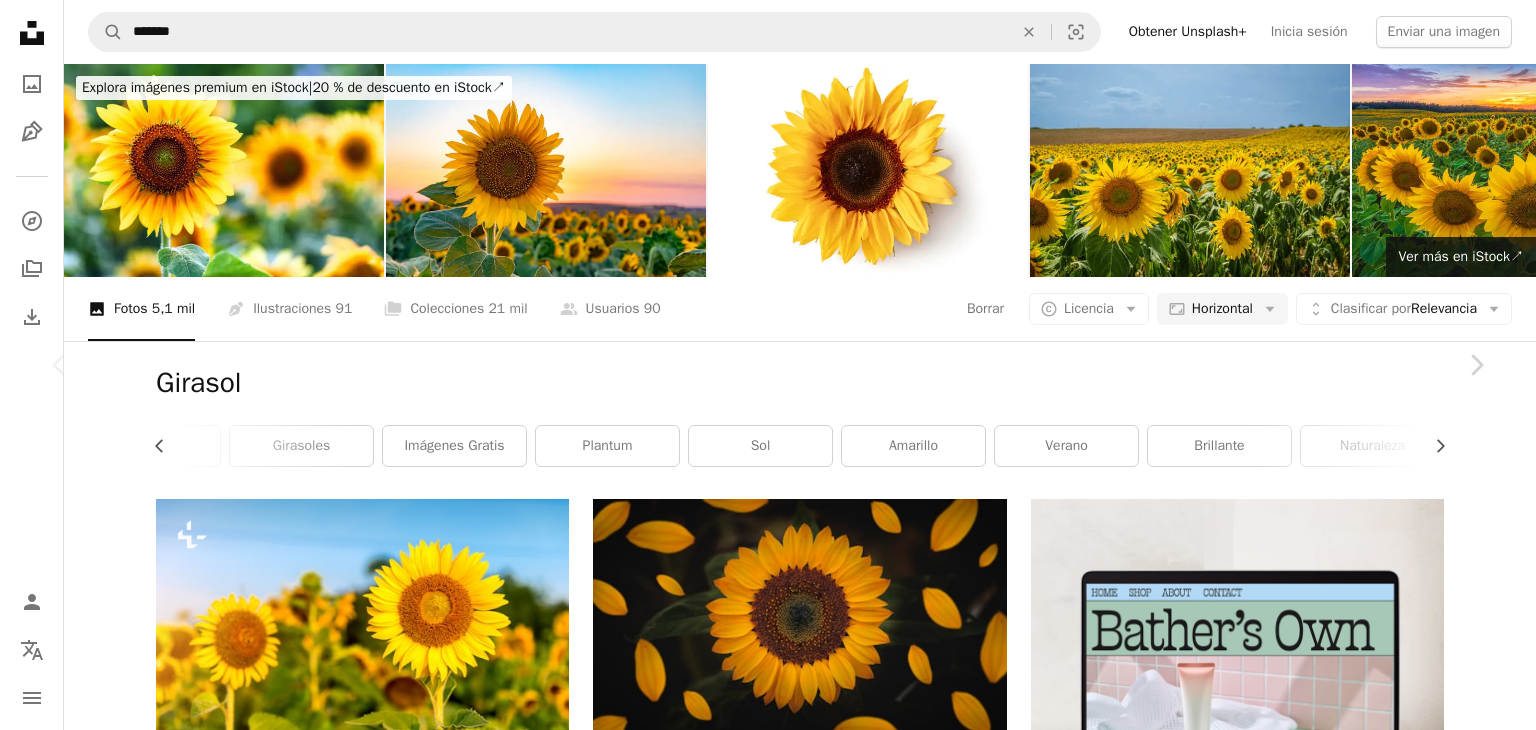click on "Chevron down" at bounding box center [1360, 3797] 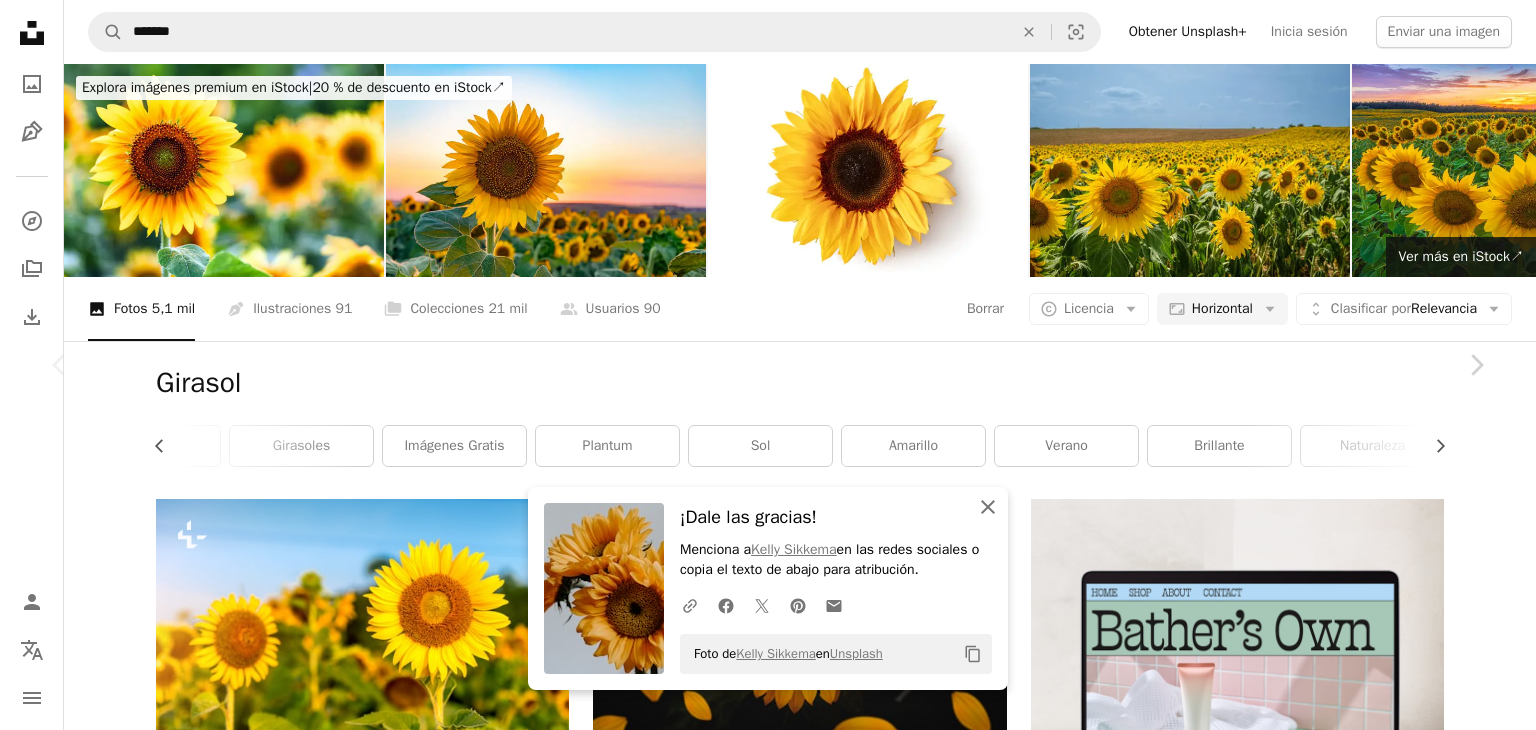 click on "An X shape" 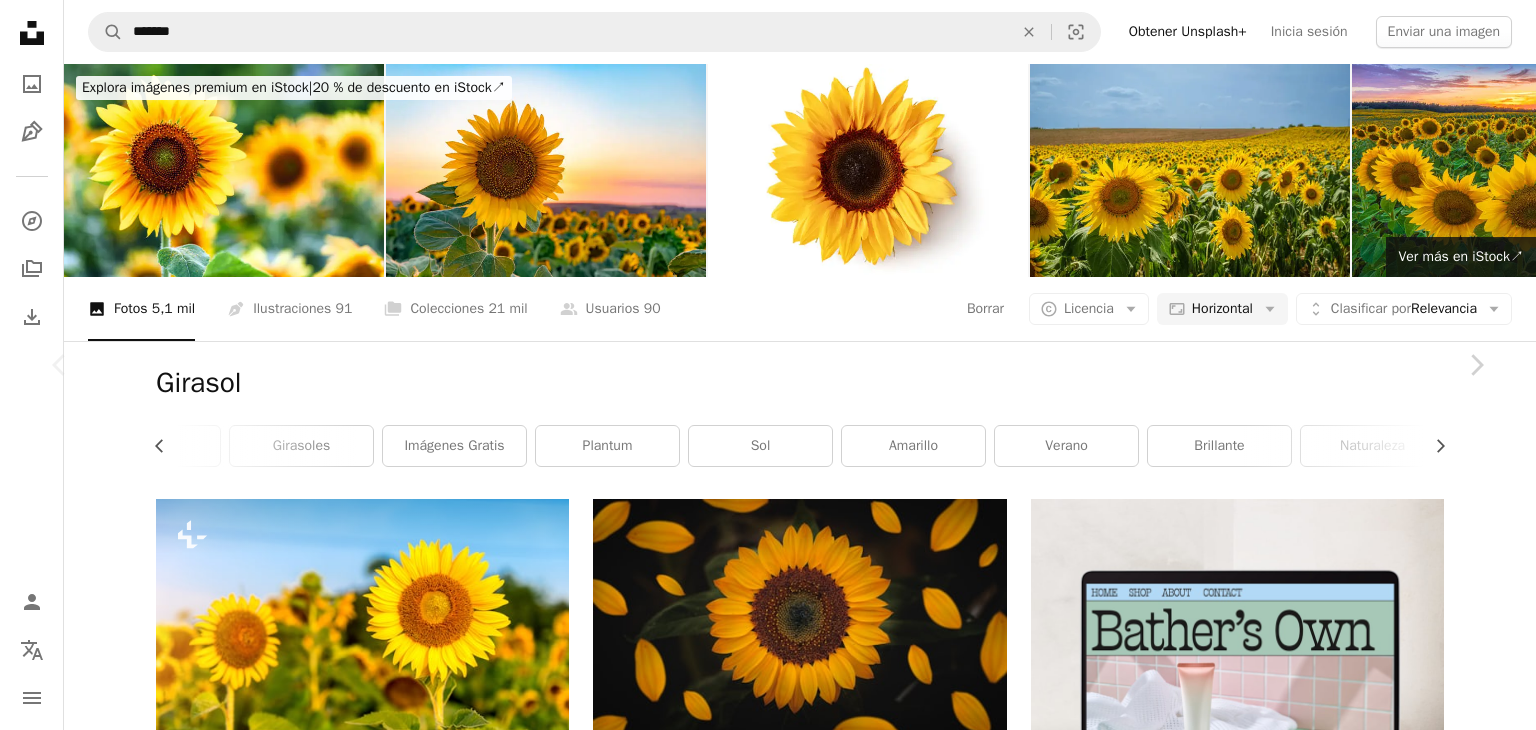 click on "An X shape" at bounding box center [20, 20] 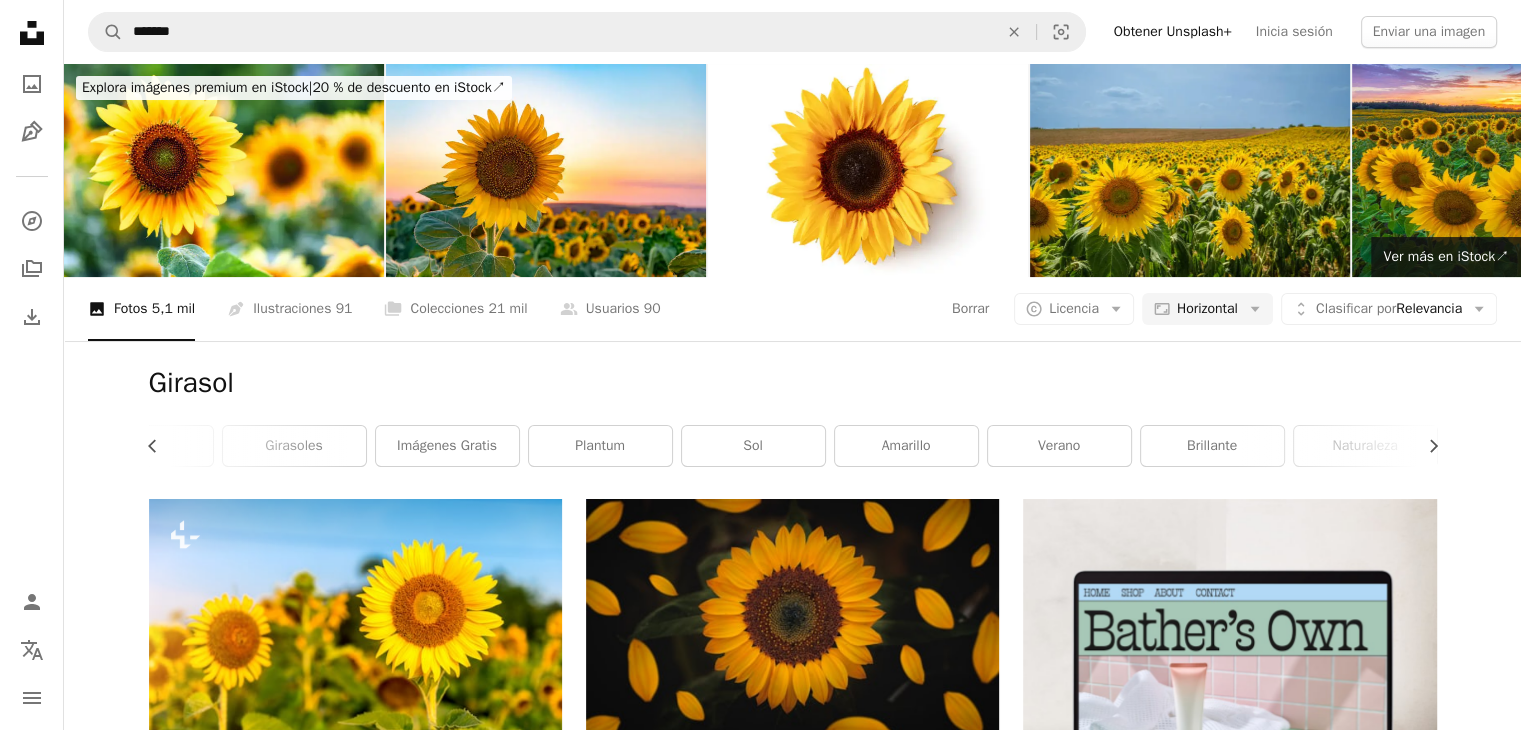scroll, scrollTop: 0, scrollLeft: 0, axis: both 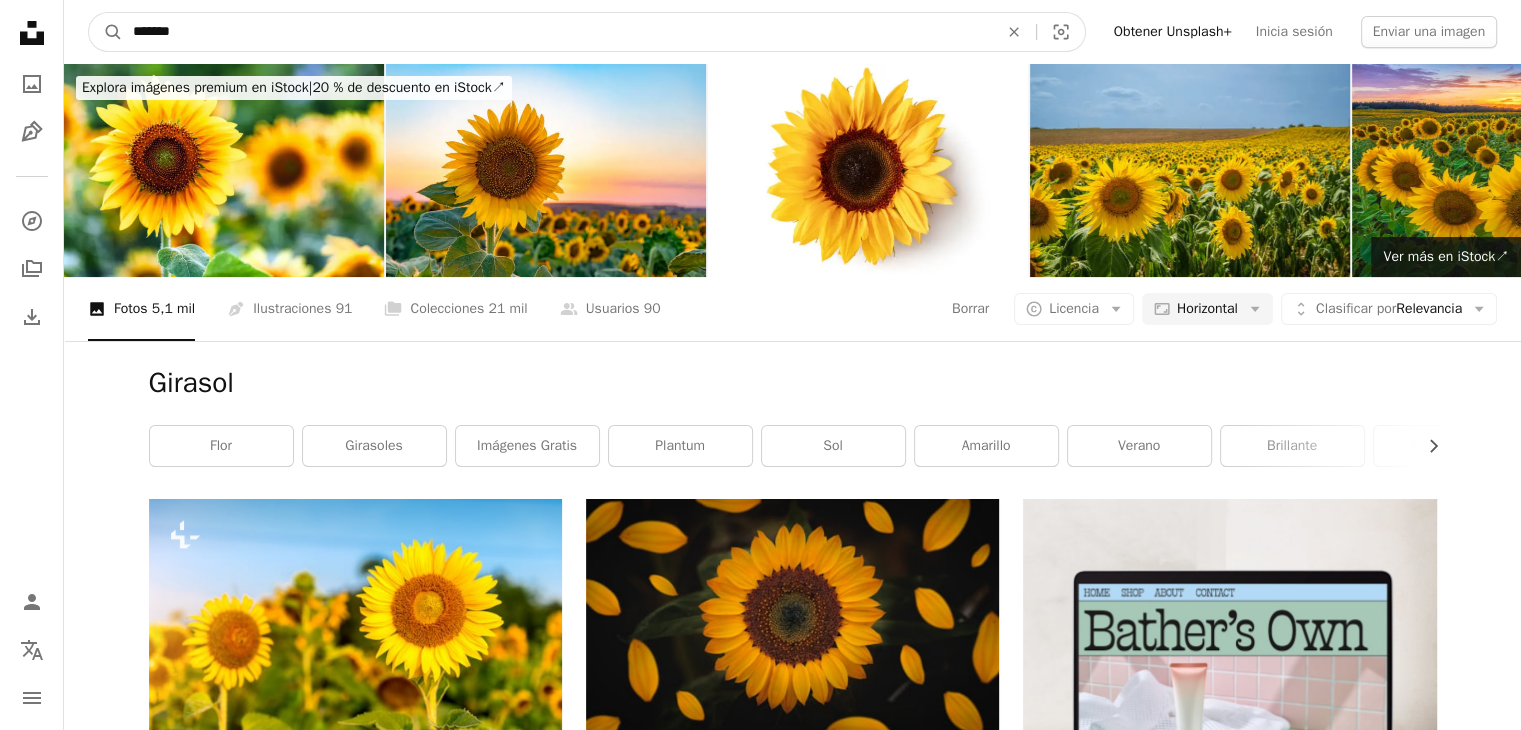click on "*******" at bounding box center [557, 32] 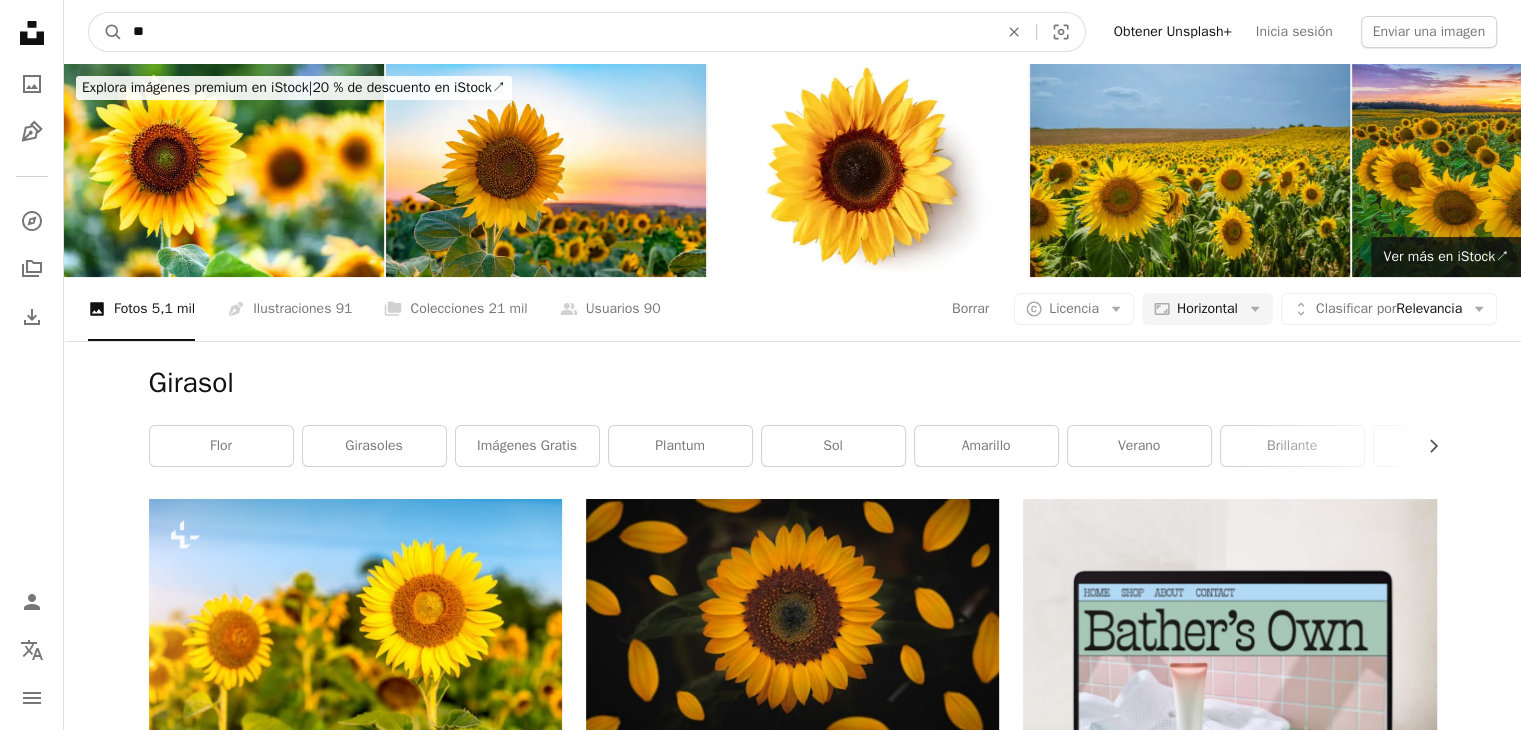 type on "*" 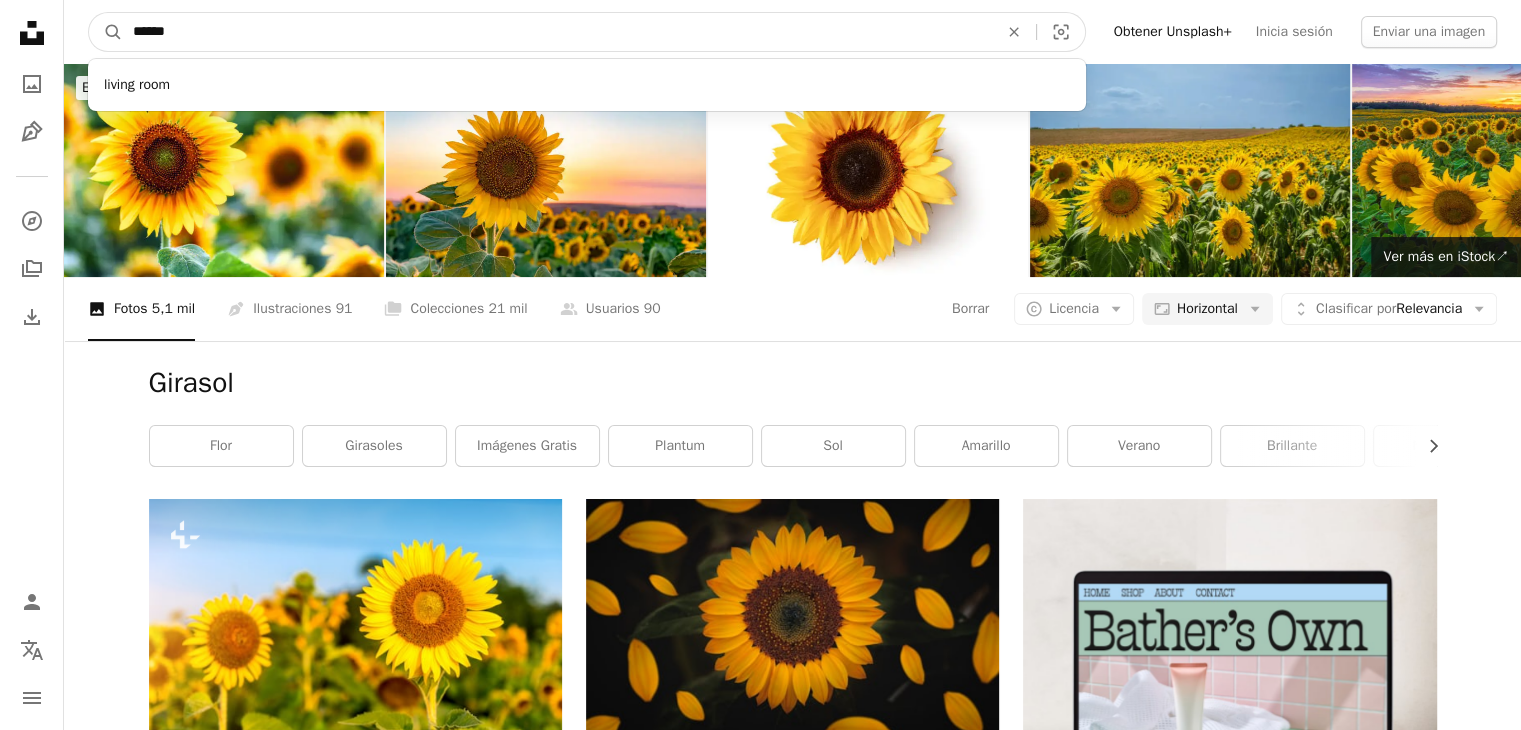 type on "******" 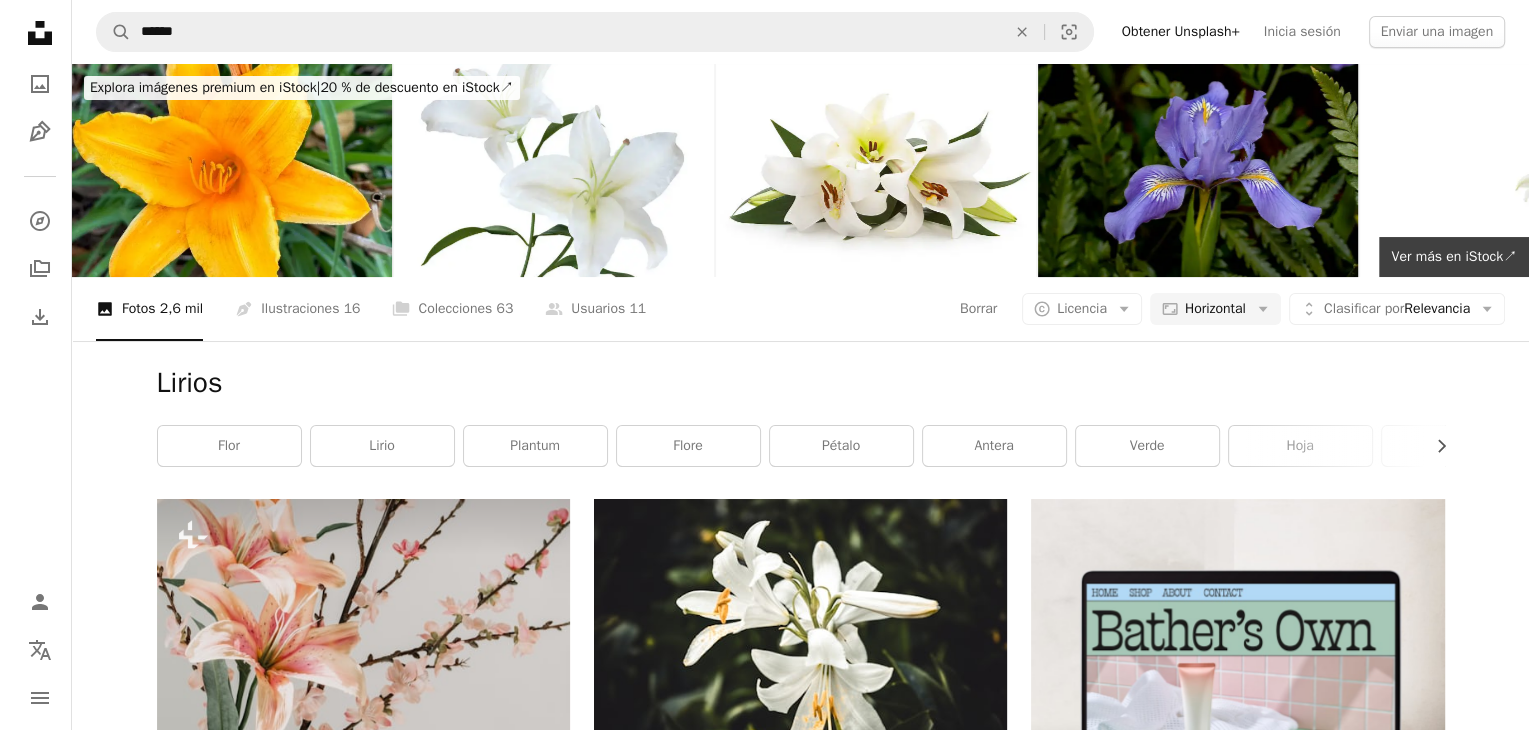 scroll, scrollTop: 1648, scrollLeft: 0, axis: vertical 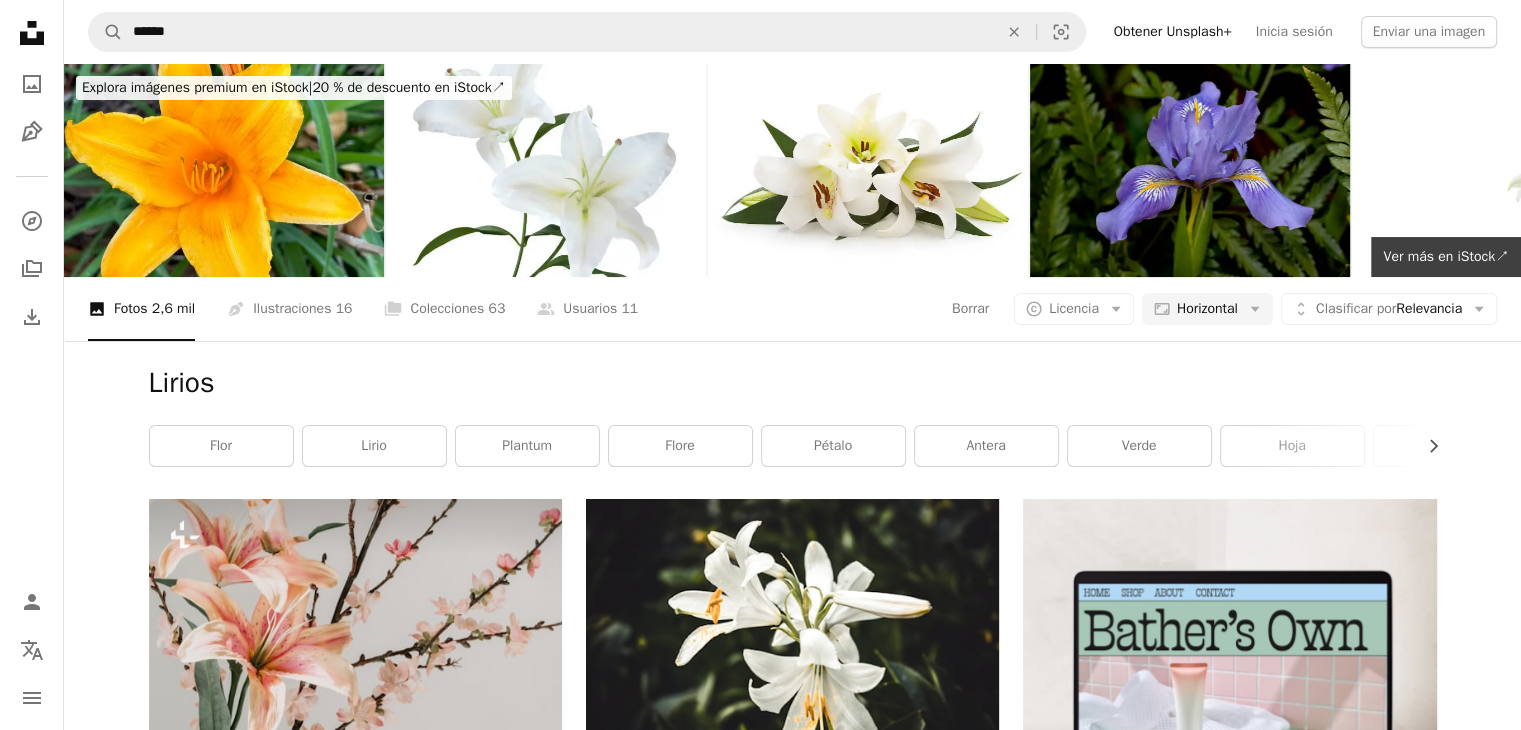 click at bounding box center [1229, 1796] 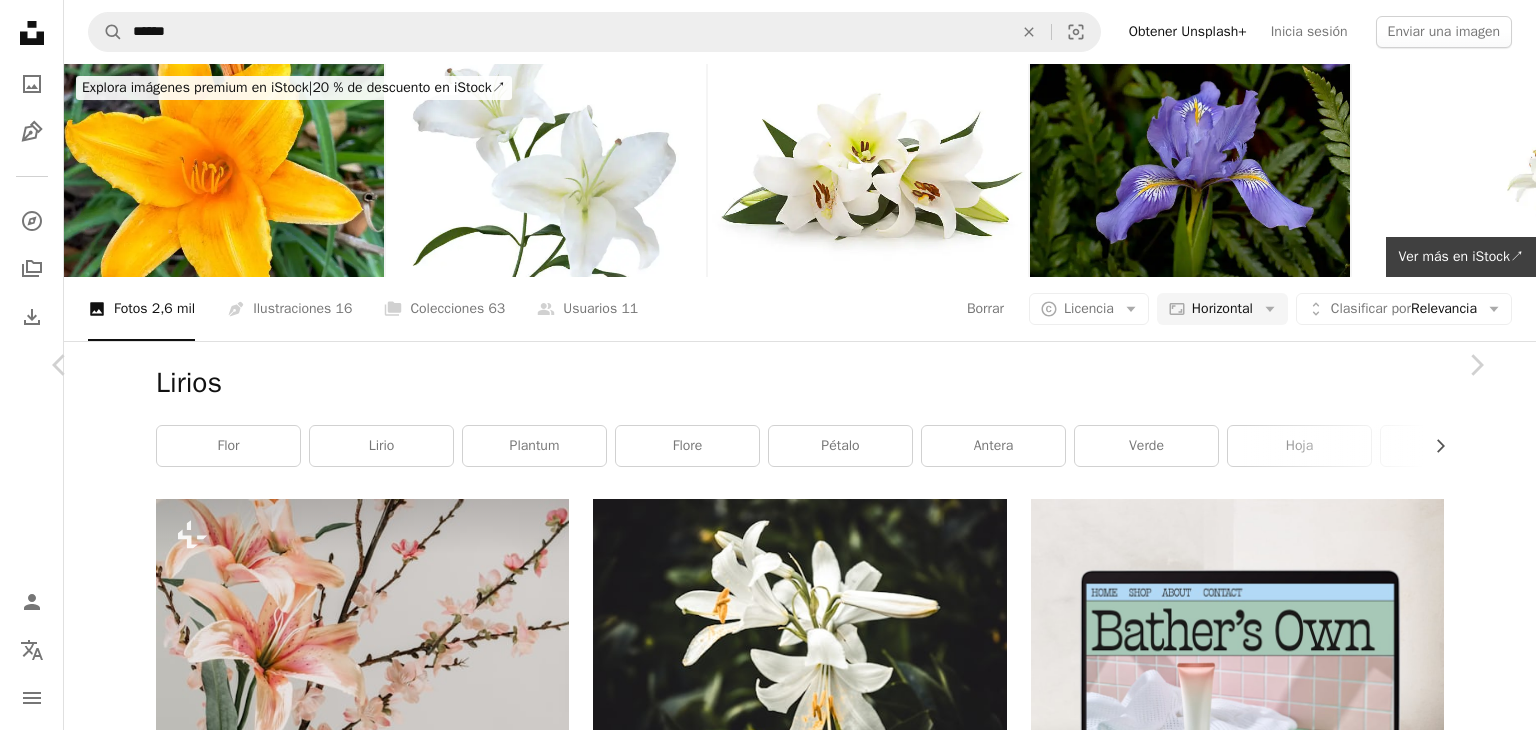 scroll, scrollTop: 1964, scrollLeft: 0, axis: vertical 